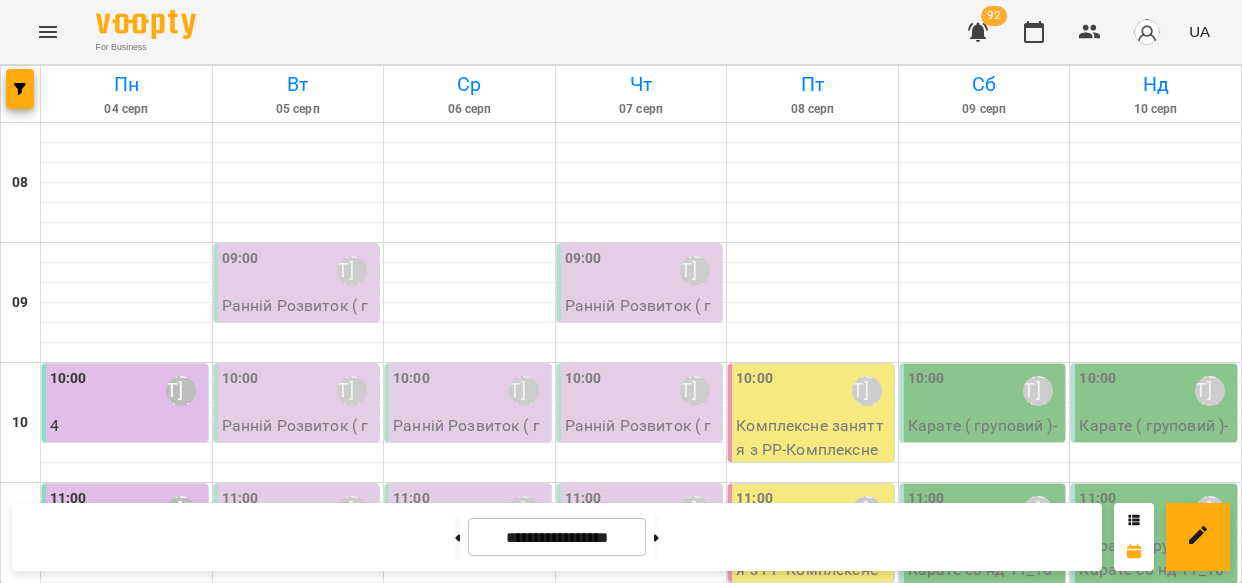 scroll, scrollTop: 0, scrollLeft: 0, axis: both 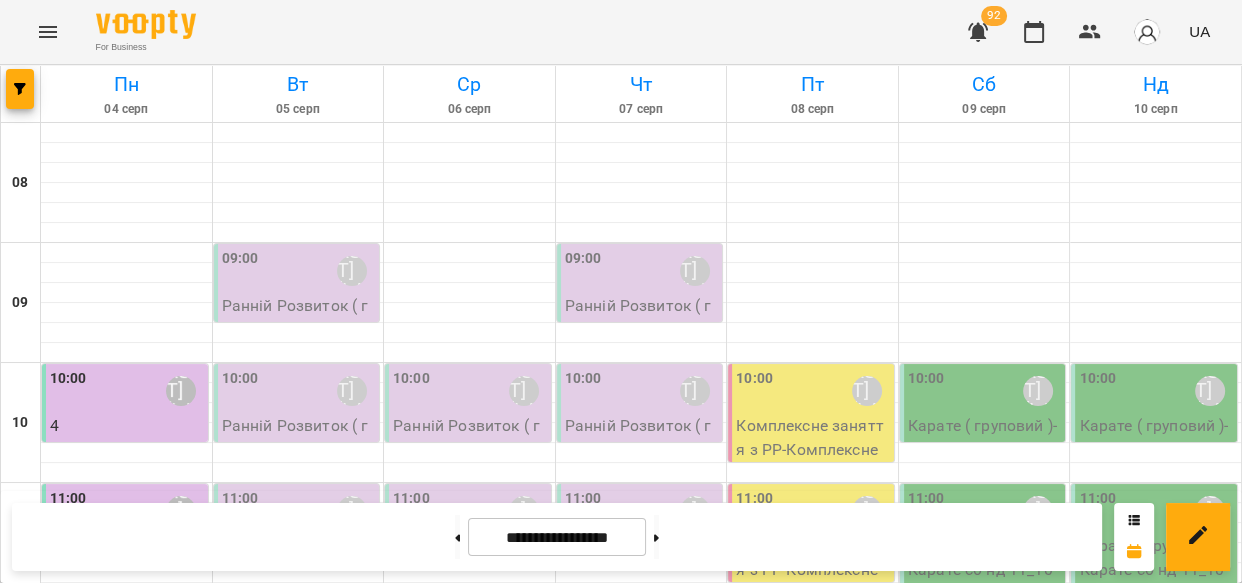 click on "Карате ( груповий ) - карате пн ср пт 16_30" at bounding box center (127, 1229) 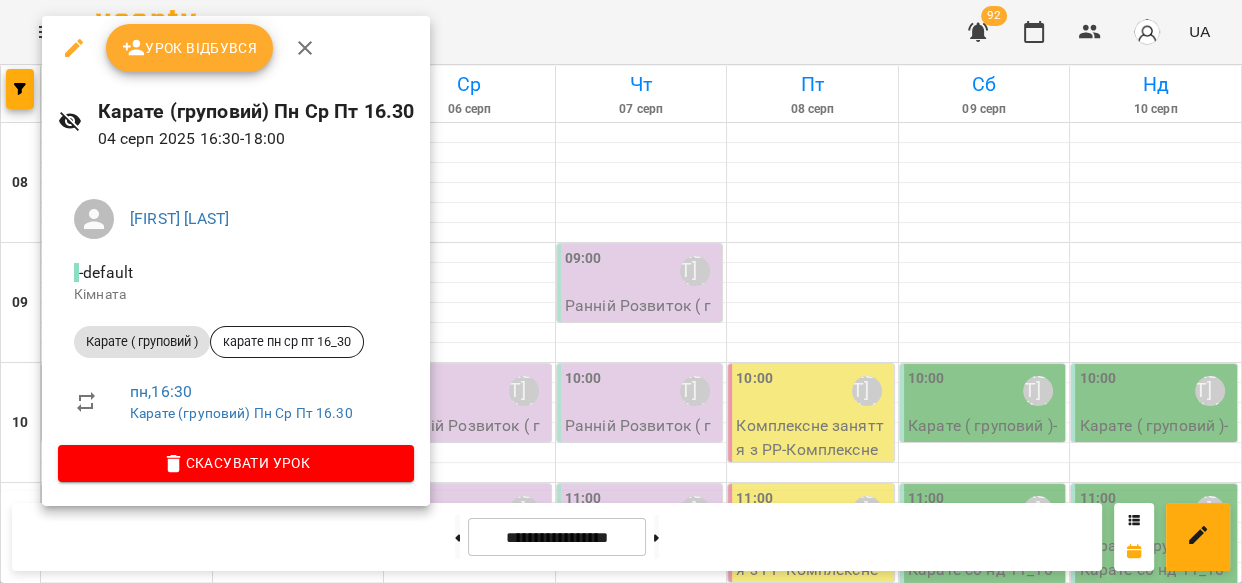click 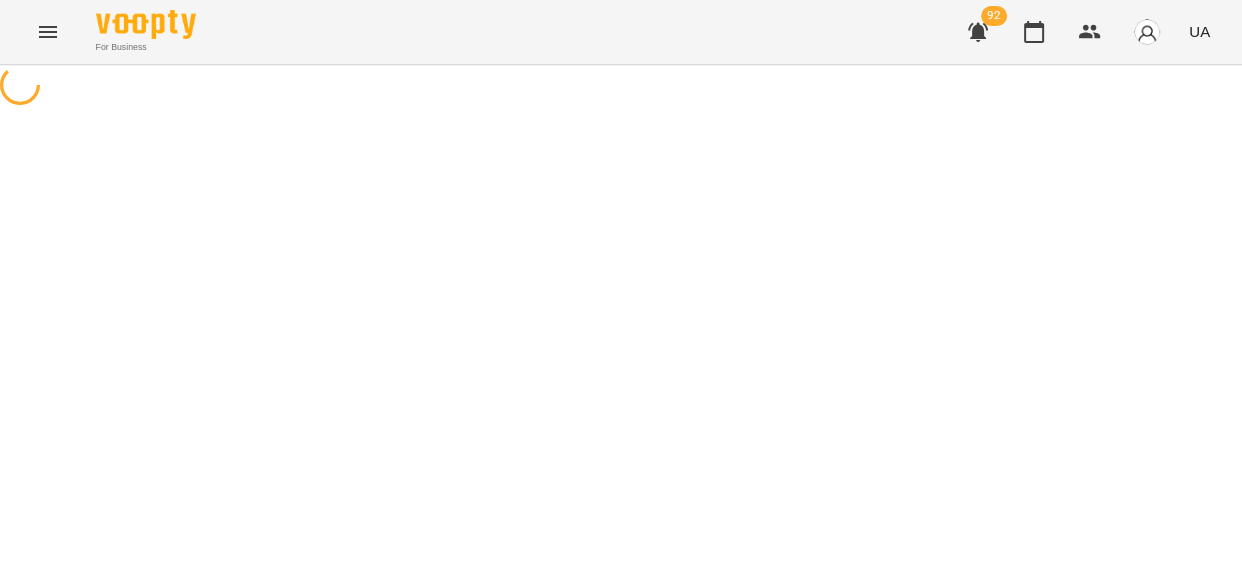 select on "**********" 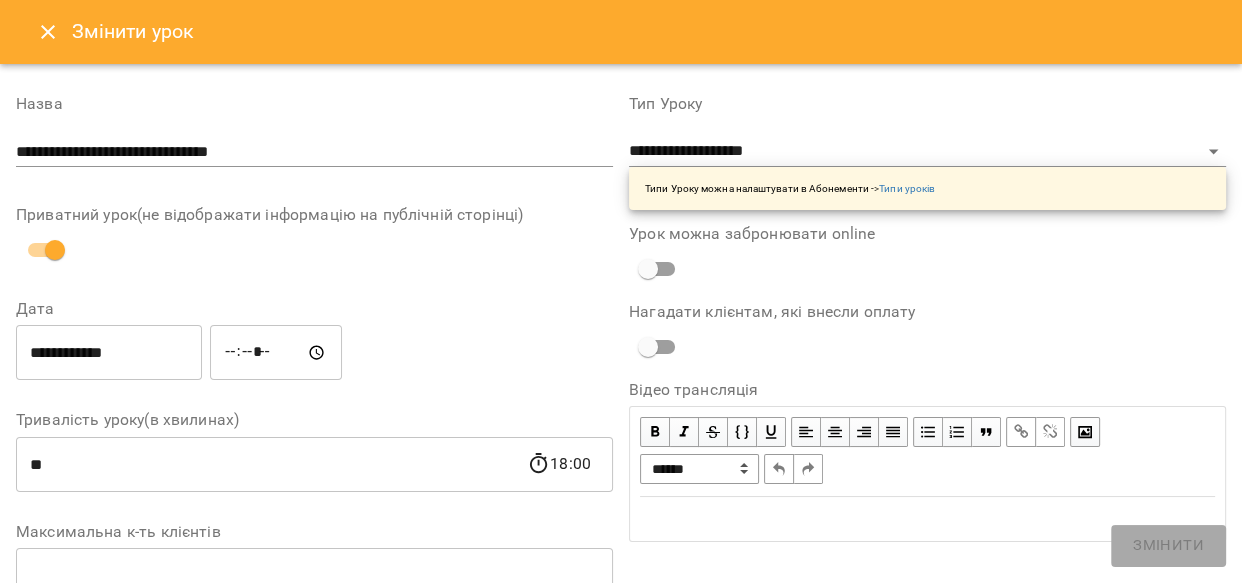 click on "*****" at bounding box center (276, 353) 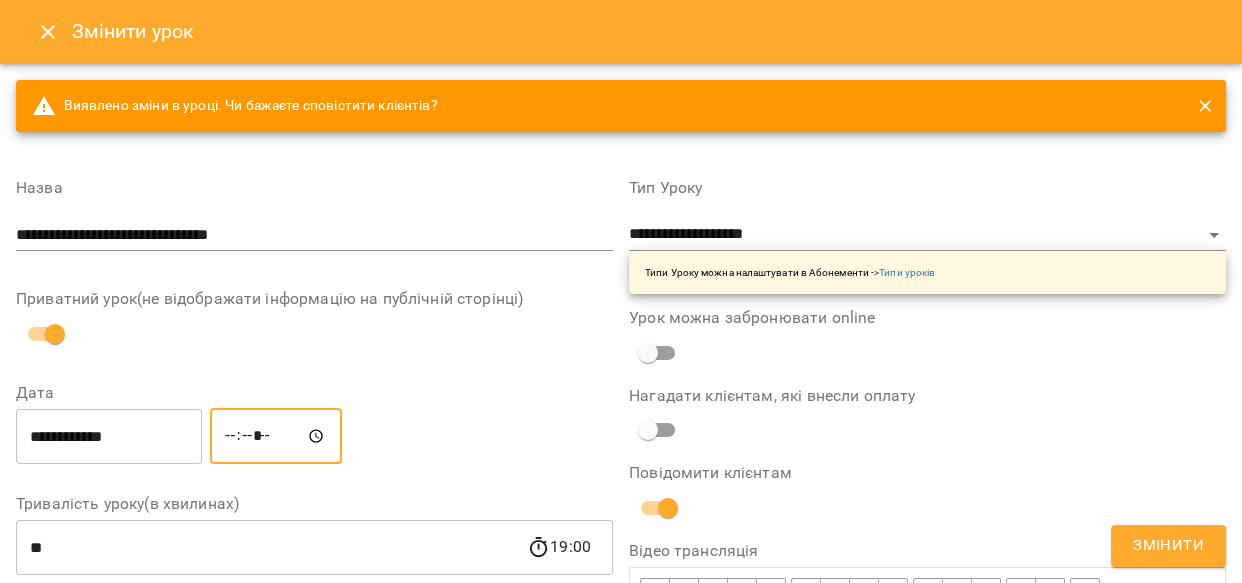 type on "*****" 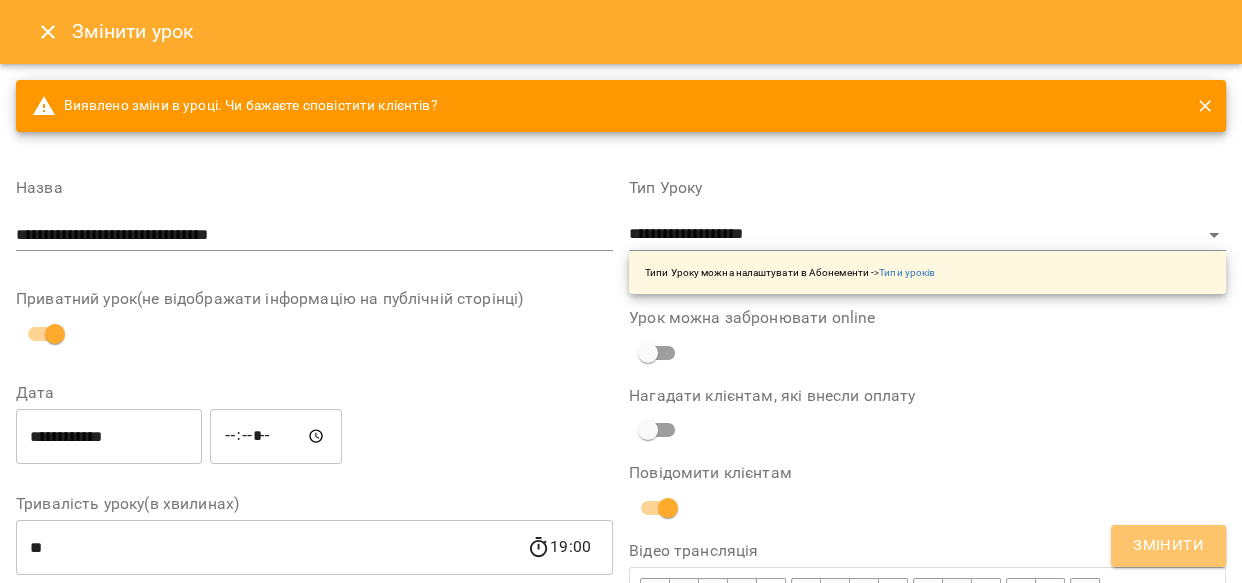 click on "Змінити" at bounding box center [1168, 546] 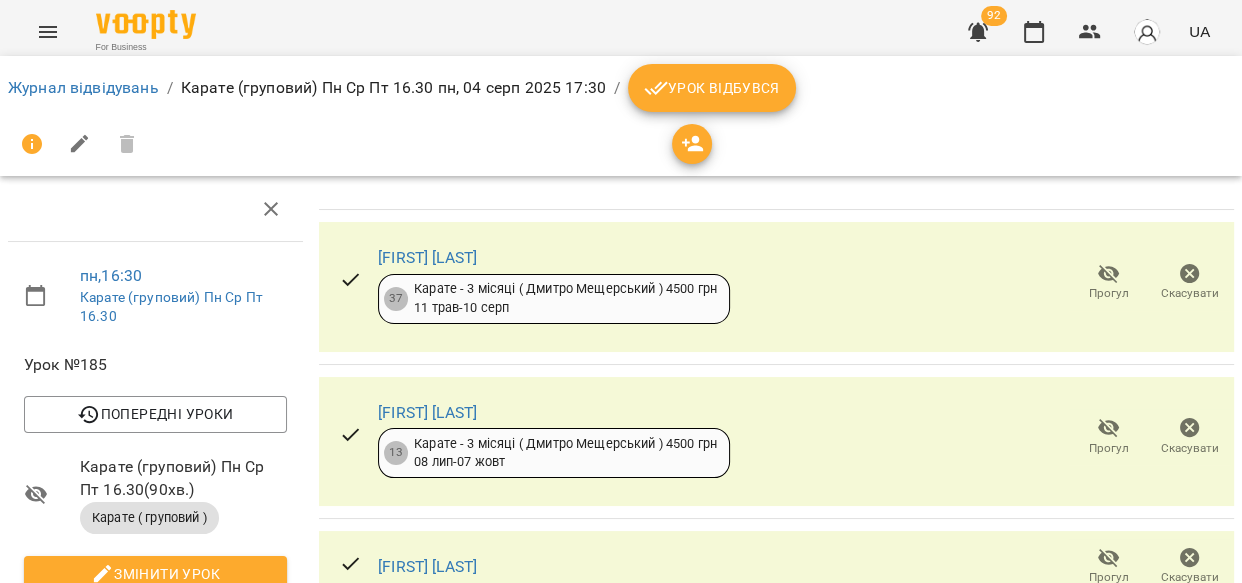 click on "Урок відбувся" at bounding box center (712, 88) 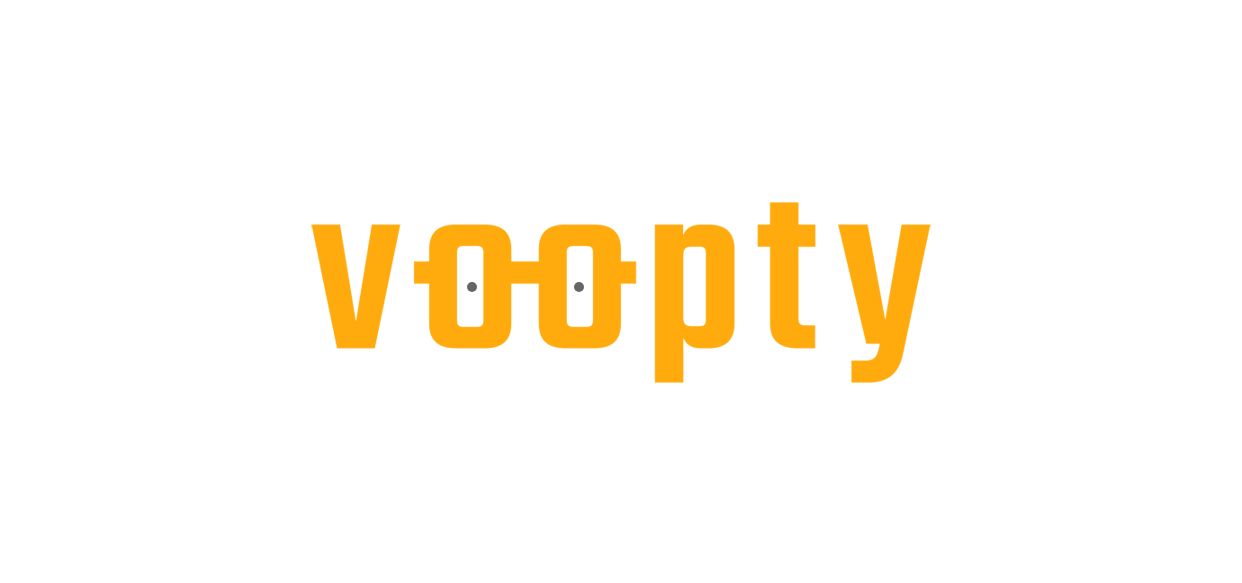 scroll, scrollTop: 0, scrollLeft: 0, axis: both 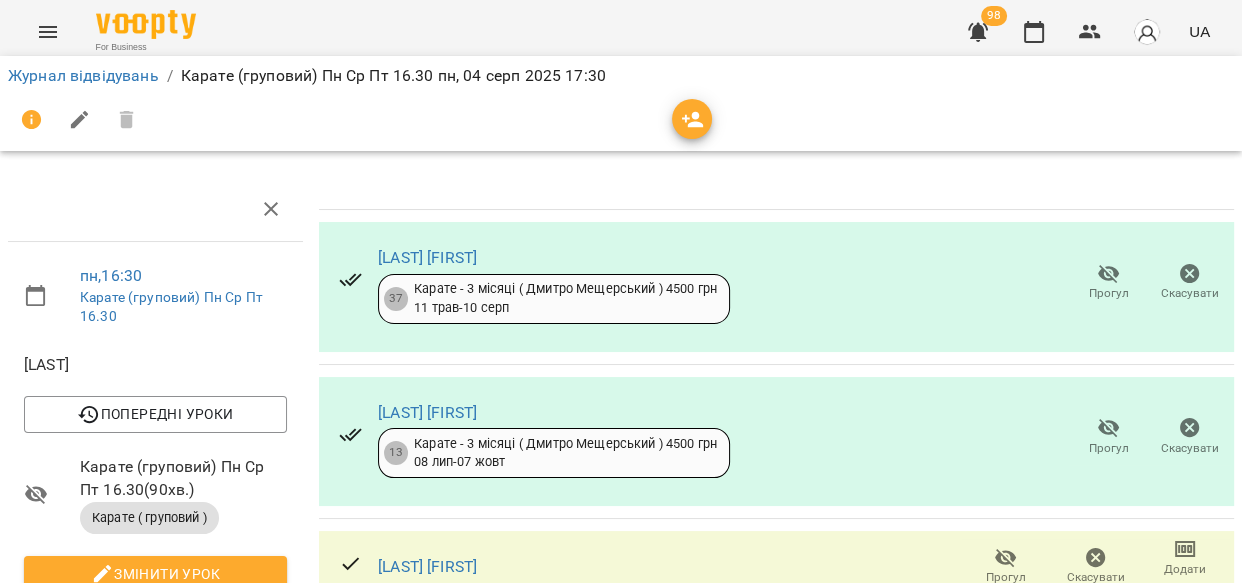 click on "Прогул" at bounding box center [1109, 293] 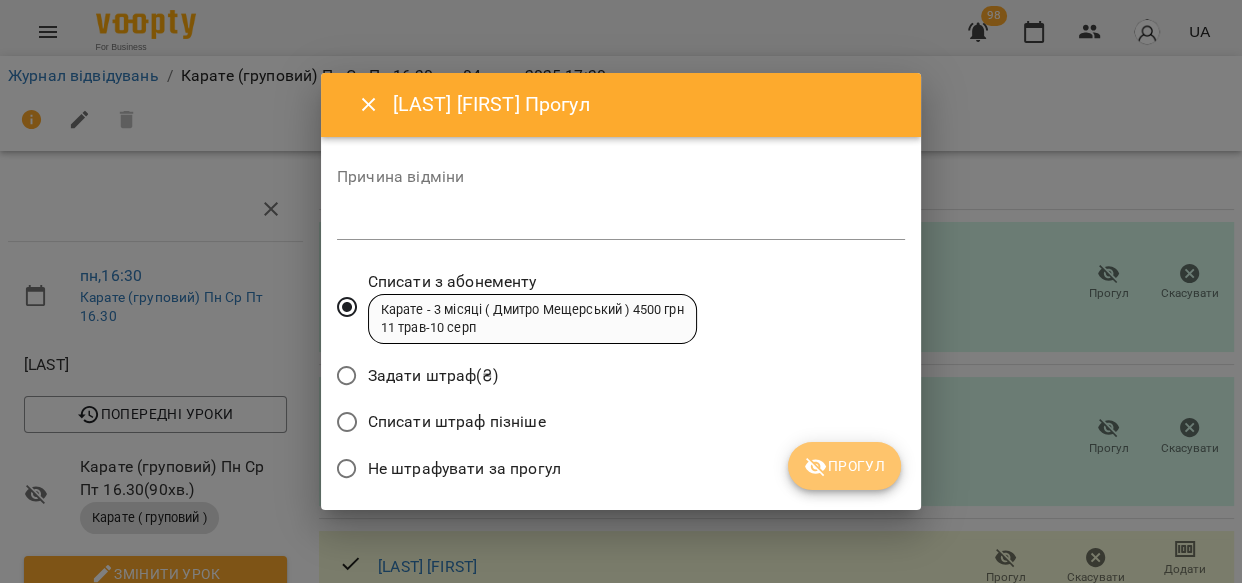 click on "Прогул" at bounding box center (844, 466) 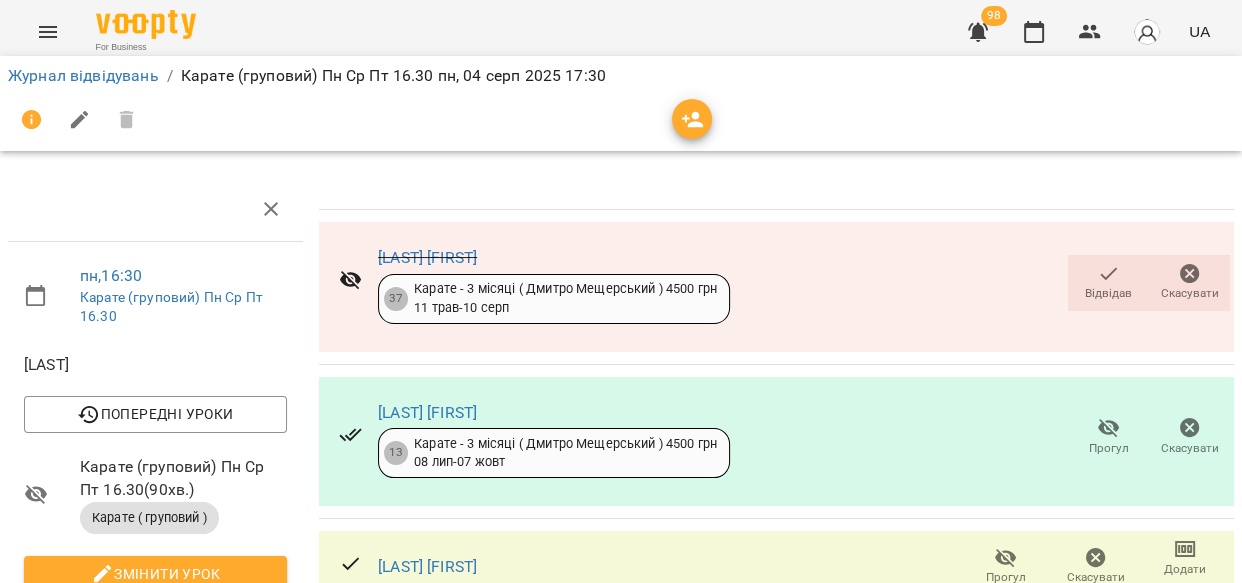 click on "Прогул" at bounding box center [1109, 448] 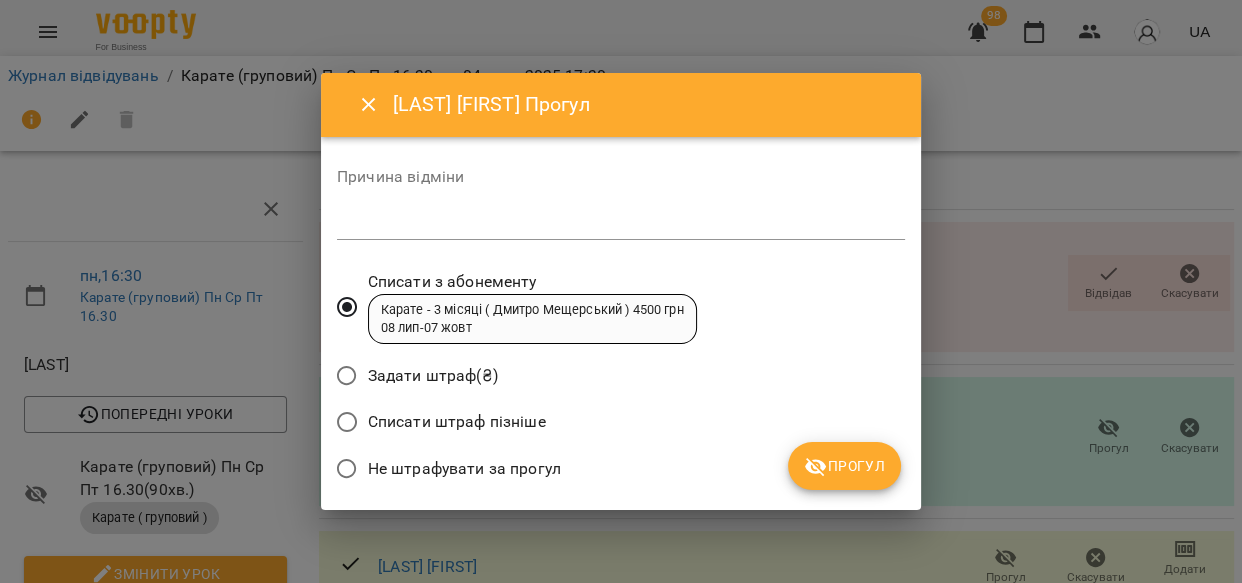 click on "Прогул" at bounding box center (844, 466) 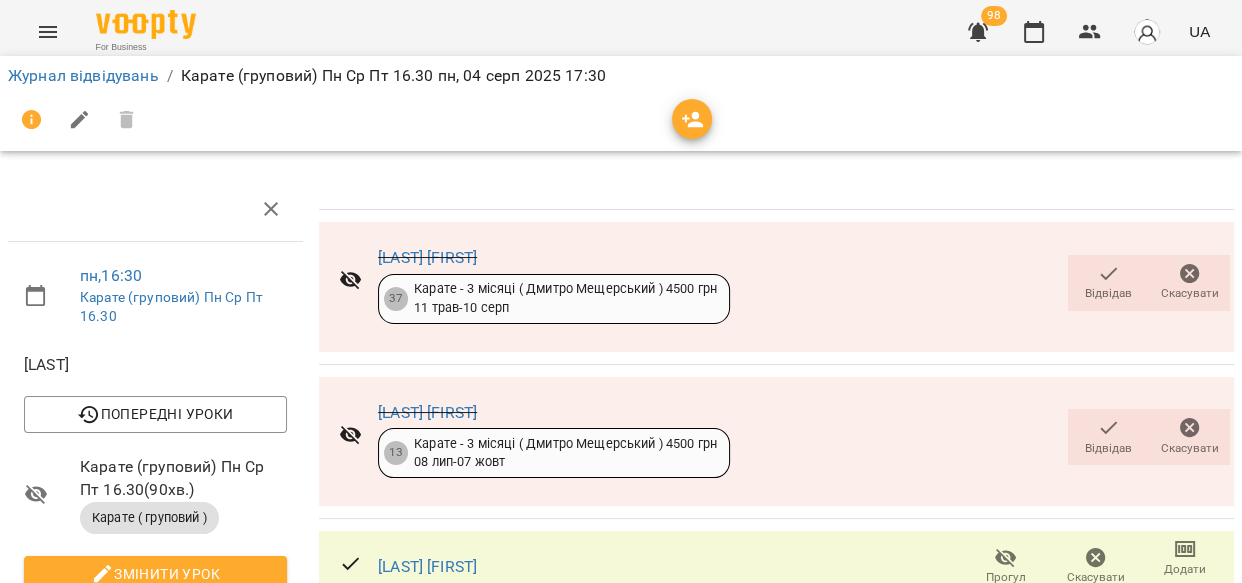 scroll, scrollTop: 440, scrollLeft: 0, axis: vertical 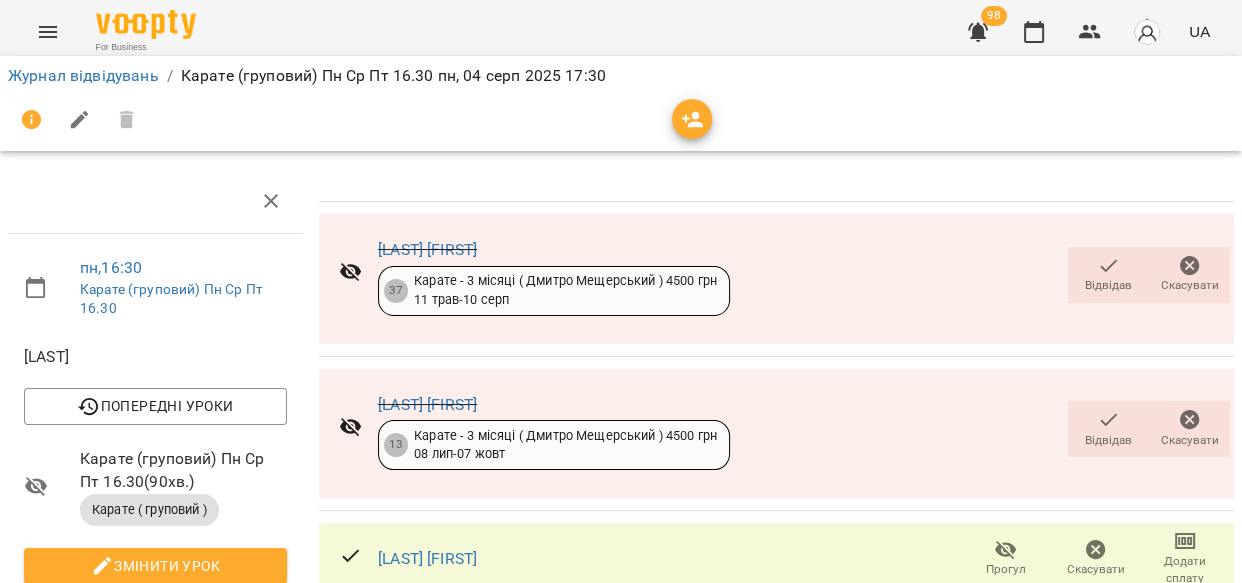 click on "Прогул" at bounding box center [1006, 569] 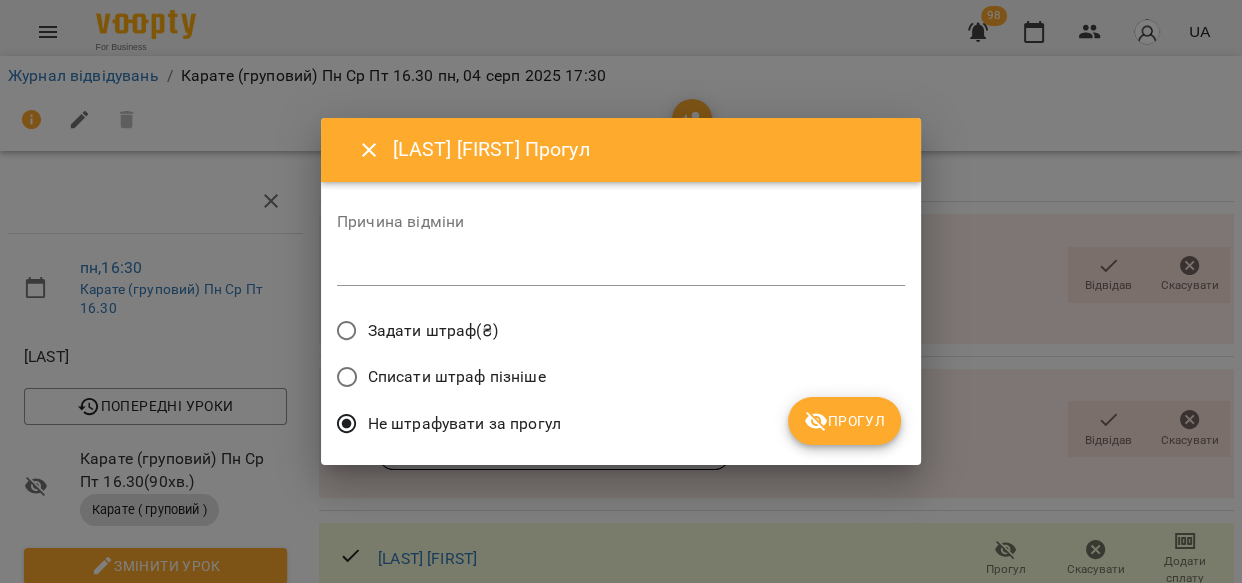 click 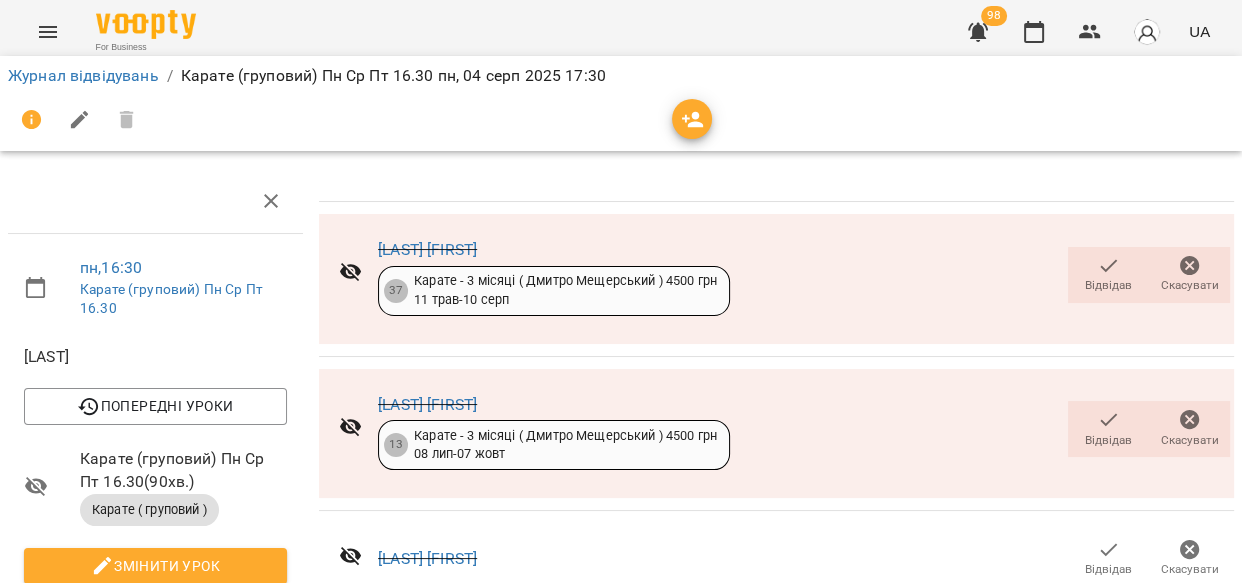 click 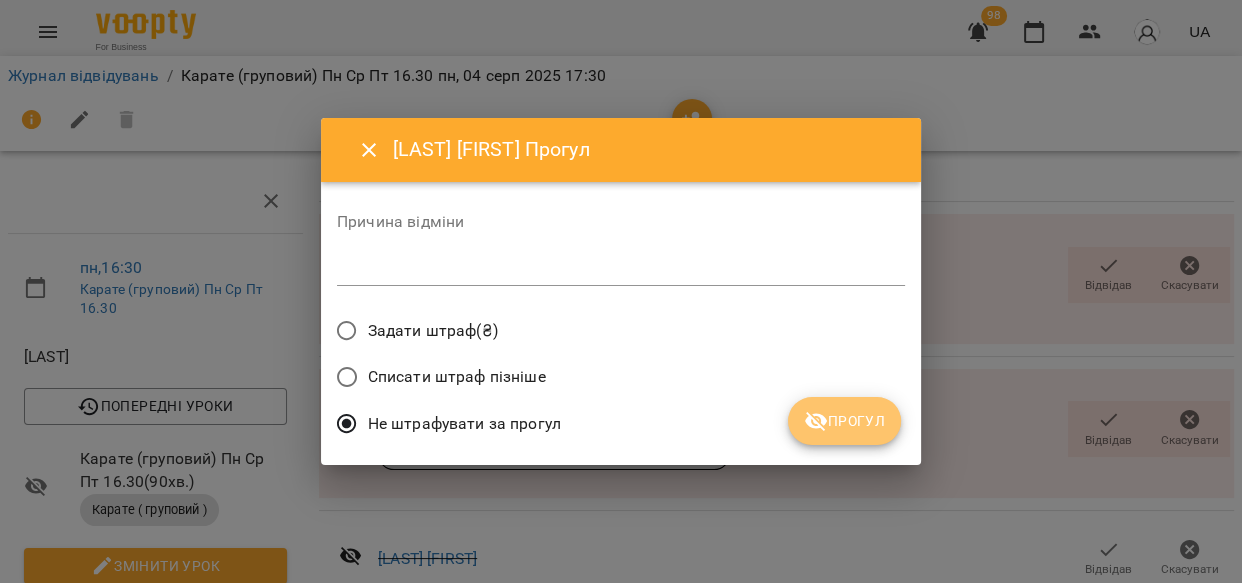 click on "Прогул" at bounding box center (844, 421) 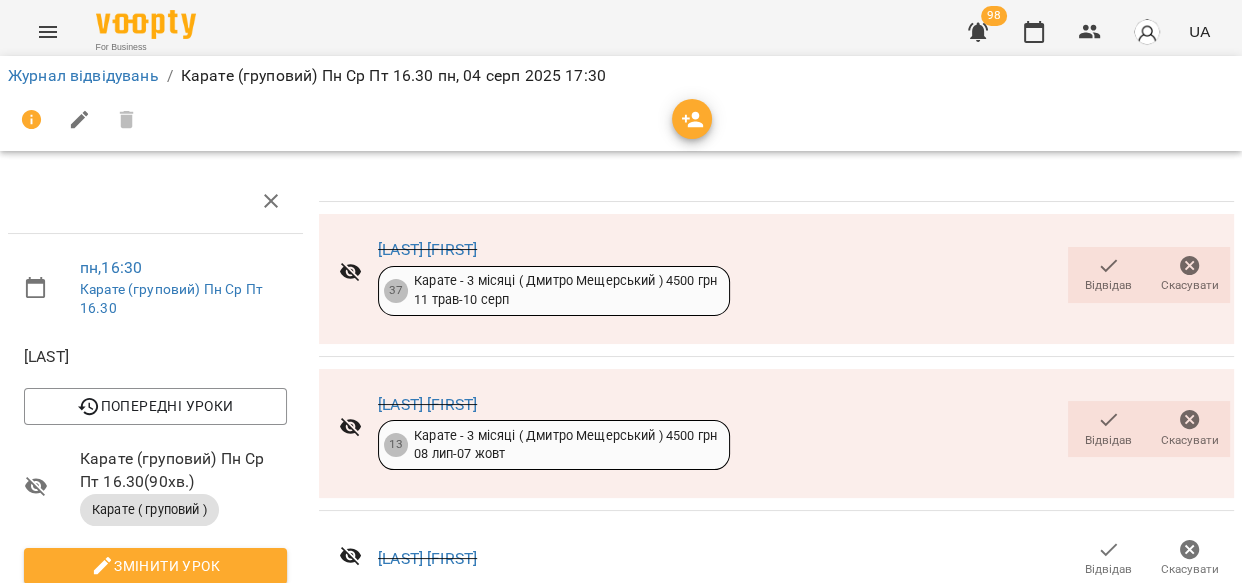 scroll, scrollTop: 593, scrollLeft: 0, axis: vertical 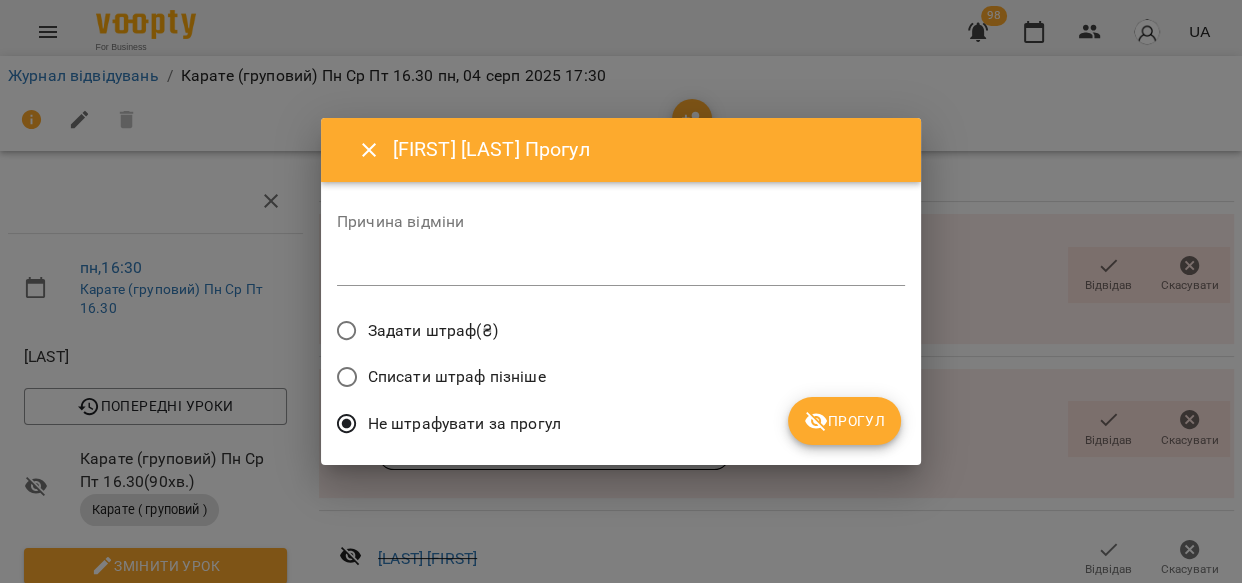 click on "Прогул" at bounding box center [844, 421] 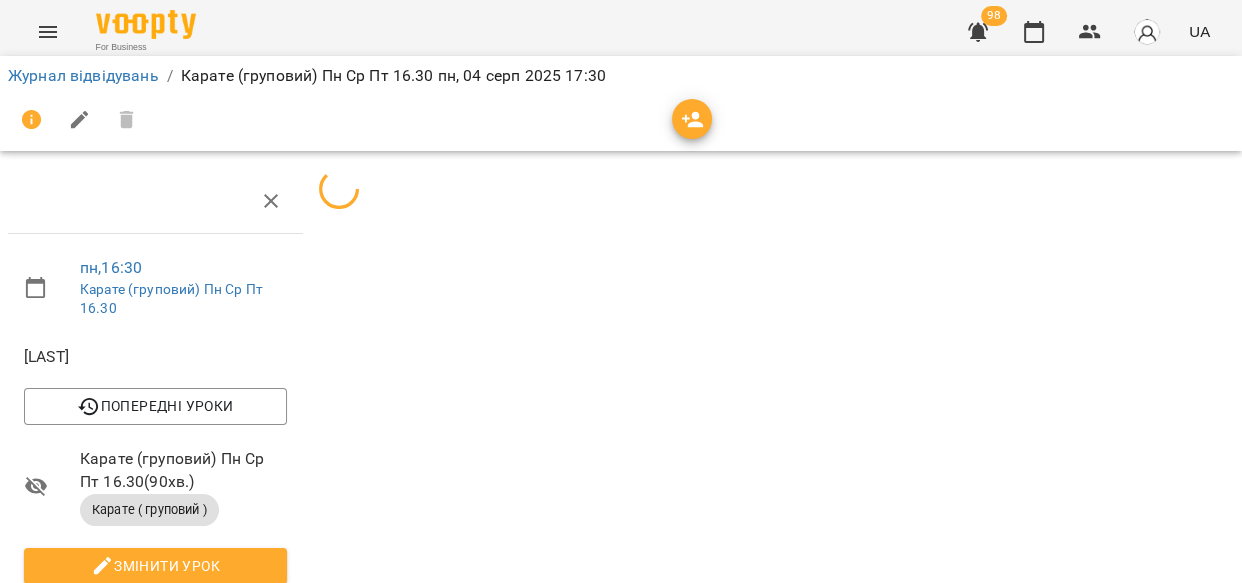 scroll, scrollTop: 593, scrollLeft: 0, axis: vertical 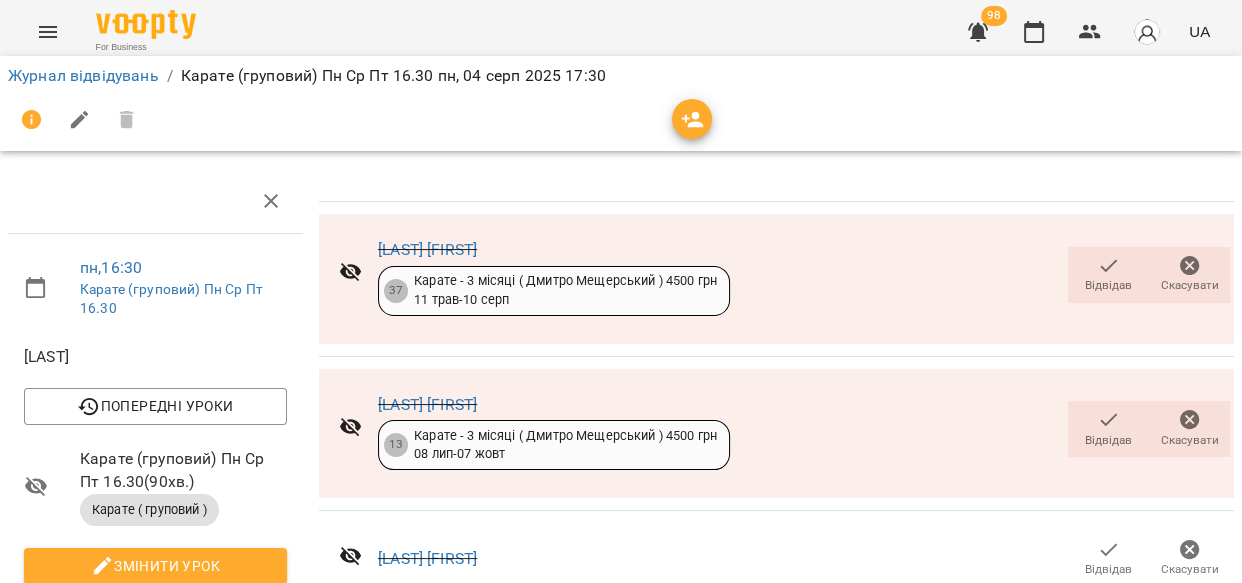 click on "[LAST]([LAST]) [FIRST]" at bounding box center (455, 1026) 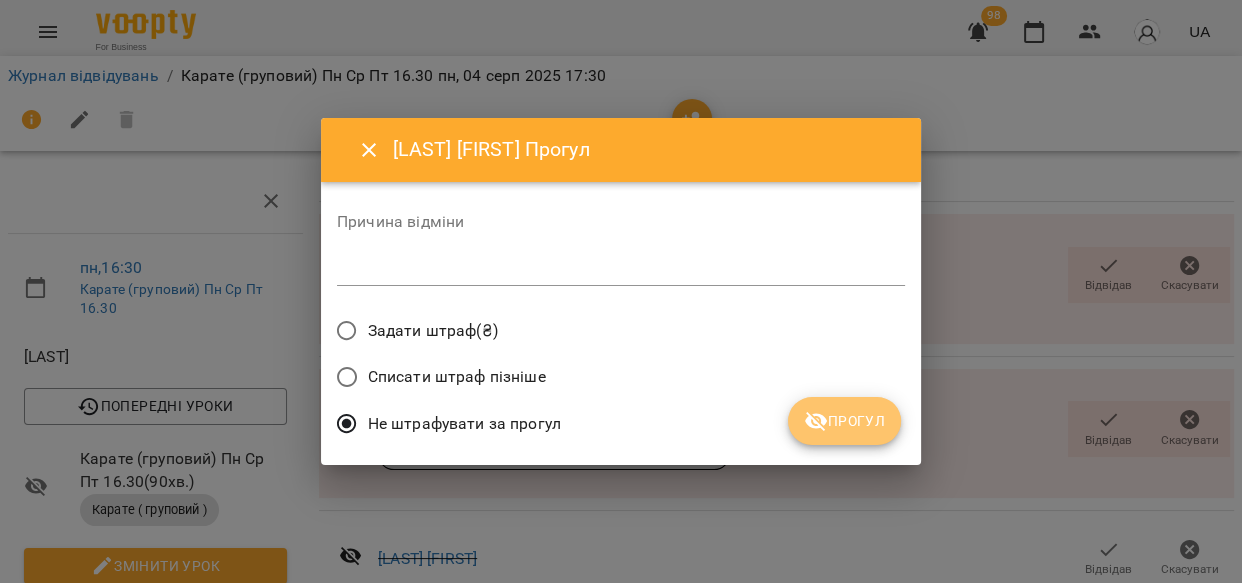 click on "Прогул" at bounding box center (844, 421) 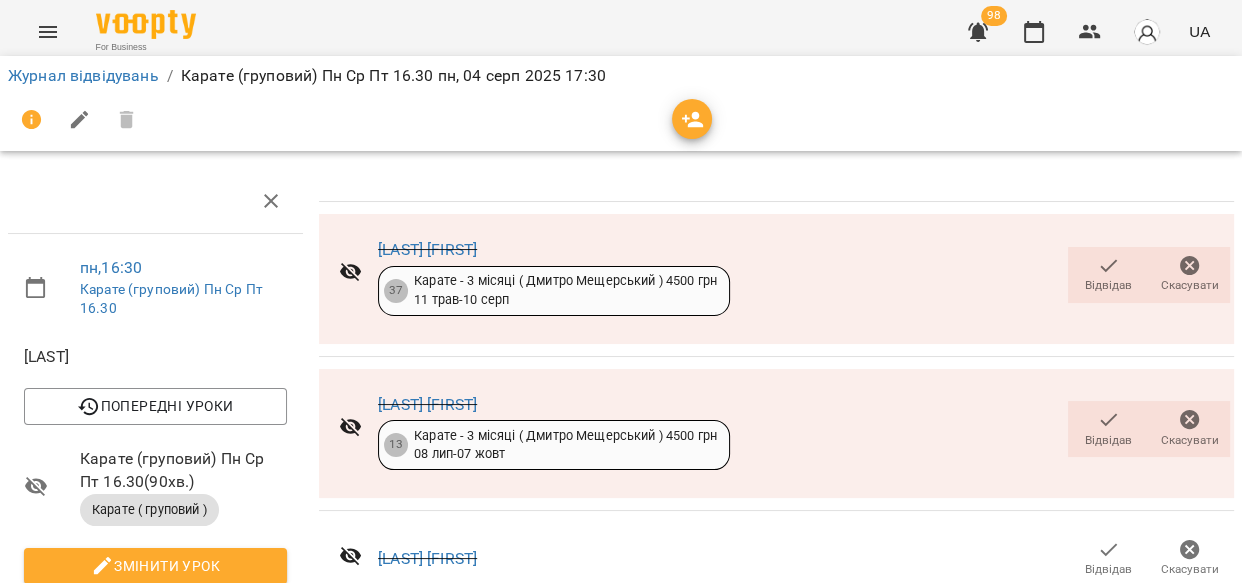 scroll, scrollTop: 897, scrollLeft: 0, axis: vertical 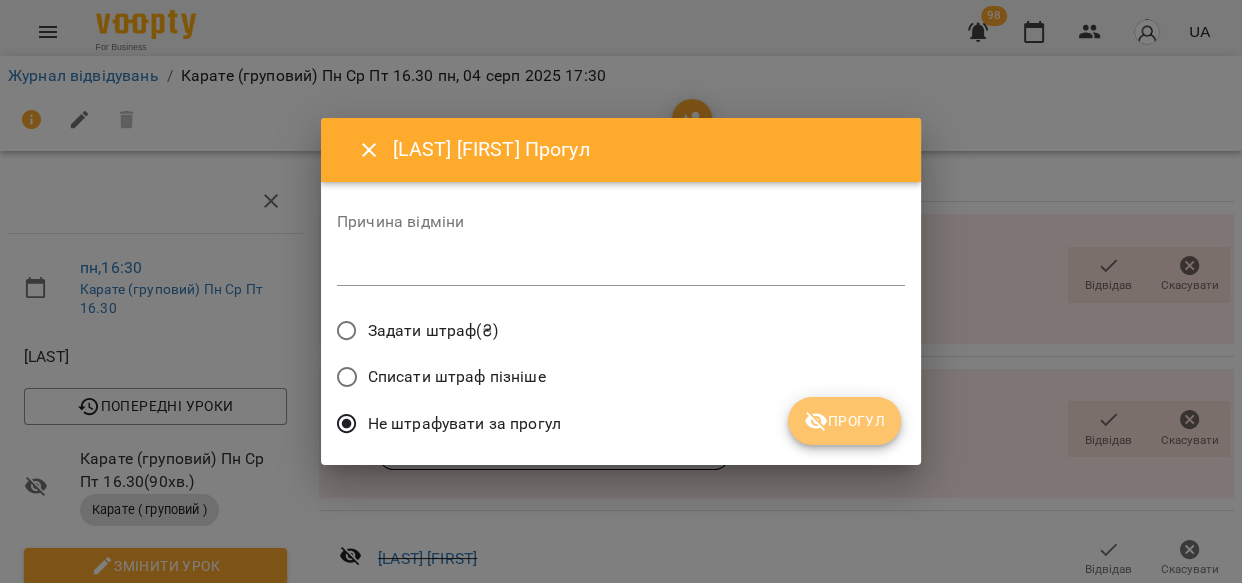 click on "Прогул" at bounding box center [844, 421] 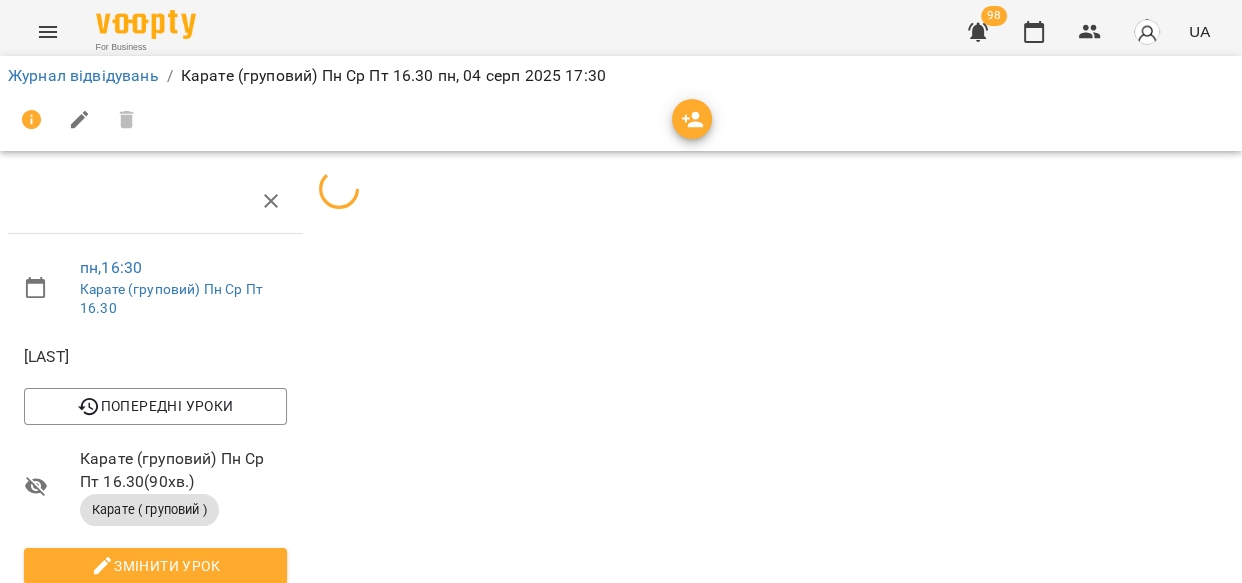 scroll, scrollTop: 897, scrollLeft: 0, axis: vertical 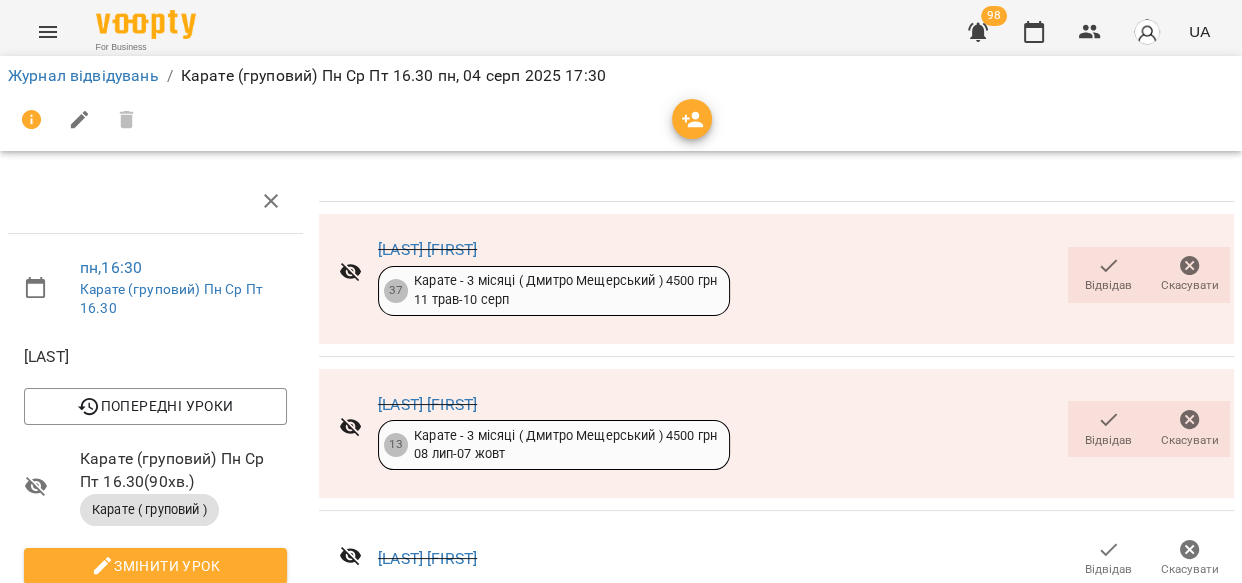 click 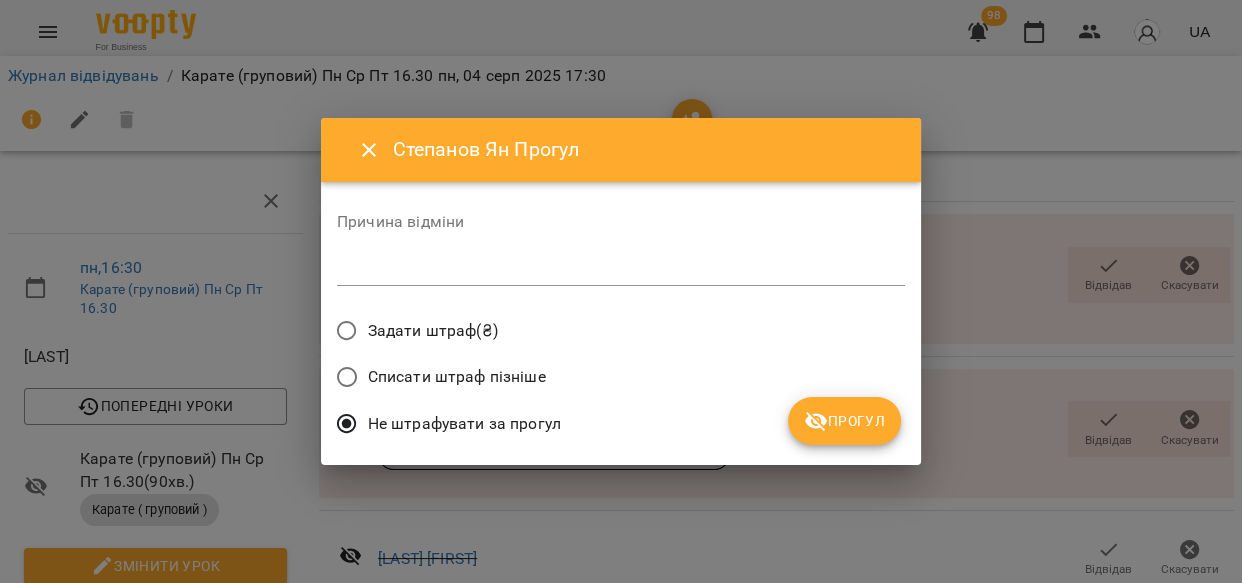 click on "Прогул" at bounding box center [844, 421] 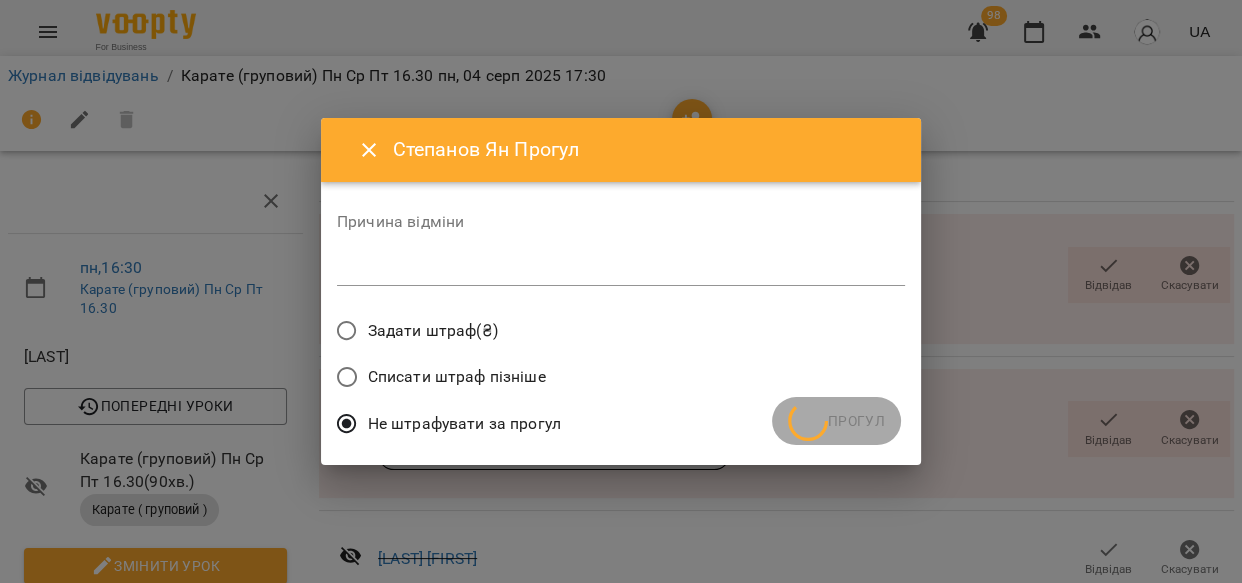 scroll, scrollTop: 897, scrollLeft: 0, axis: vertical 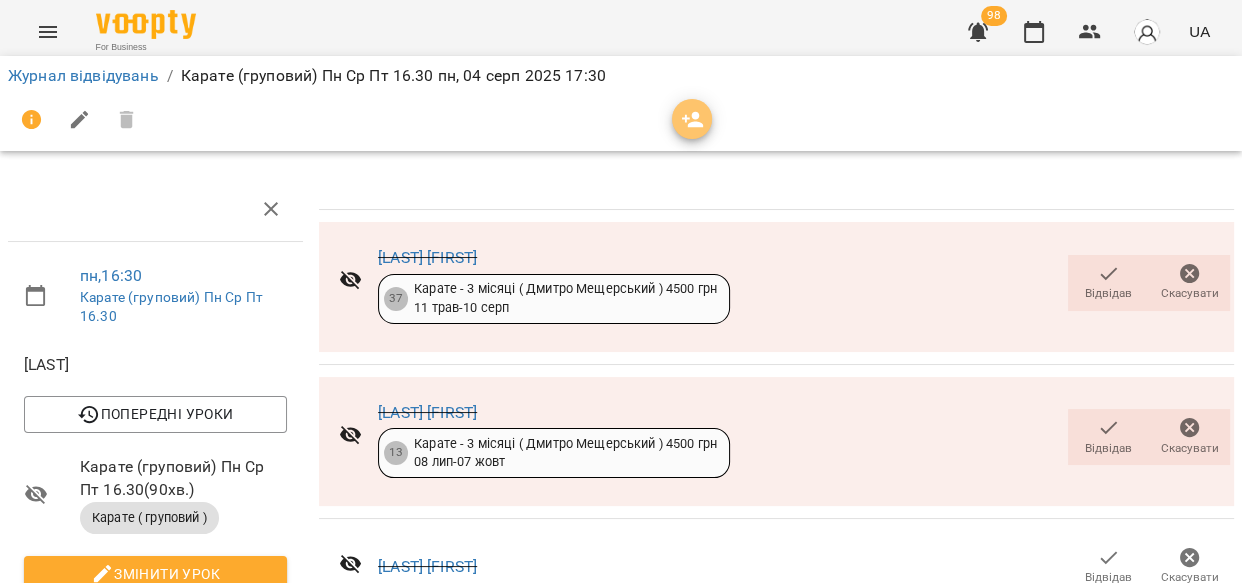 click 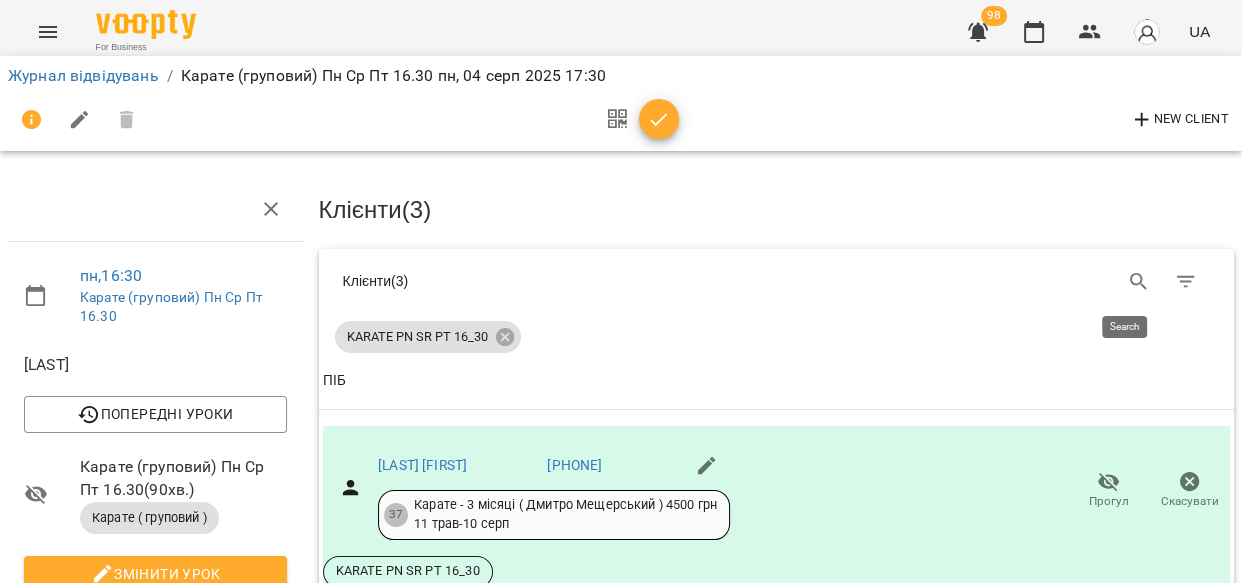 click 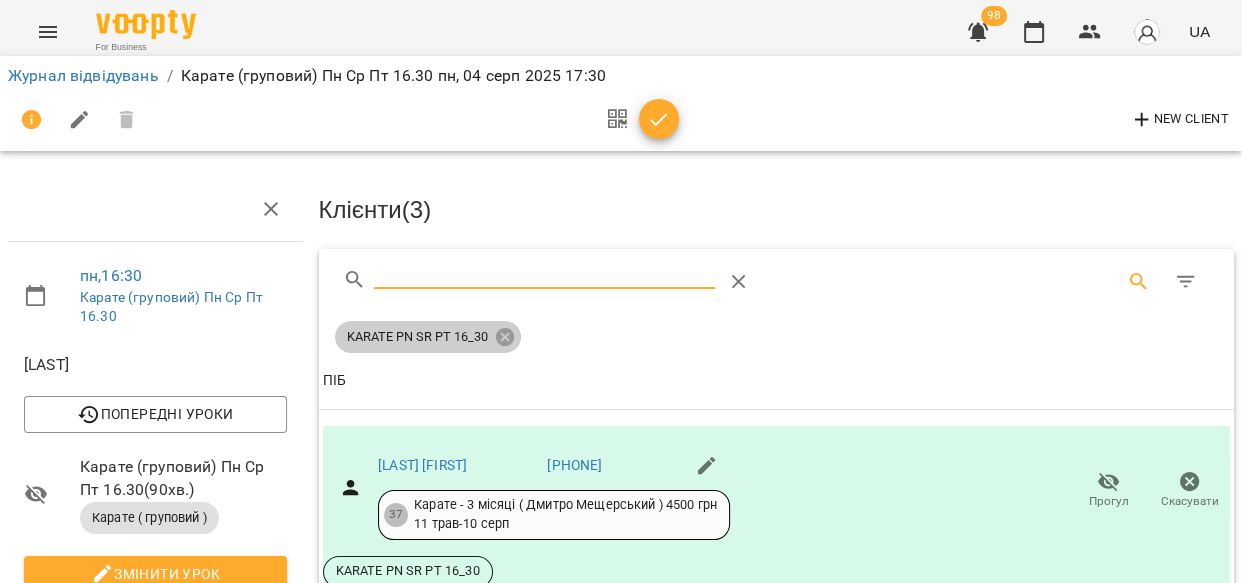 click 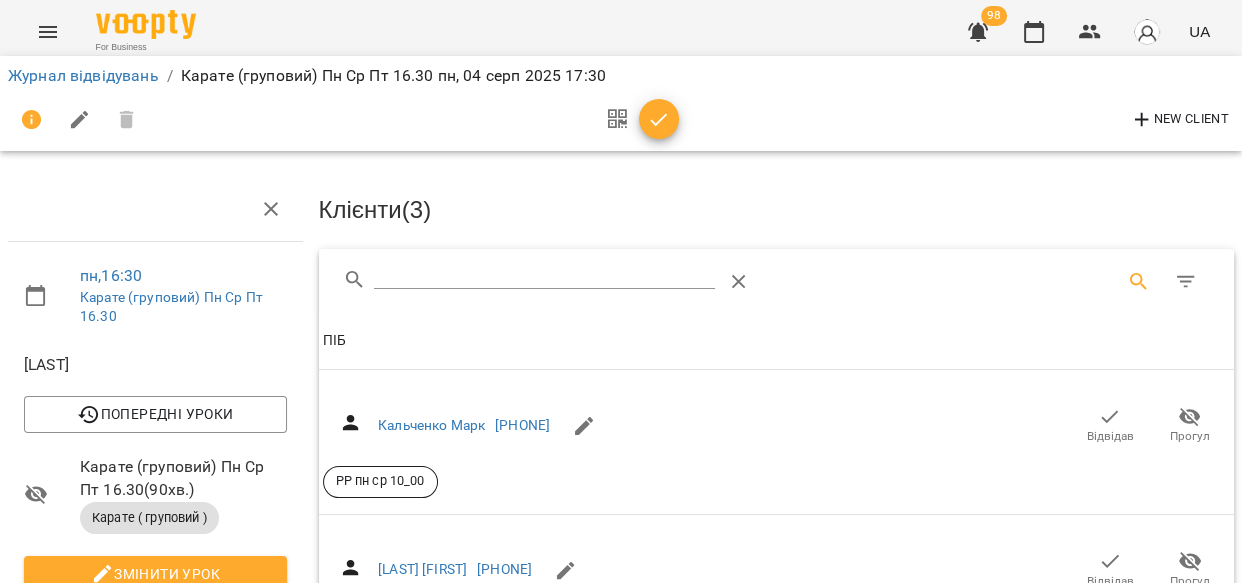 click at bounding box center (544, 274) 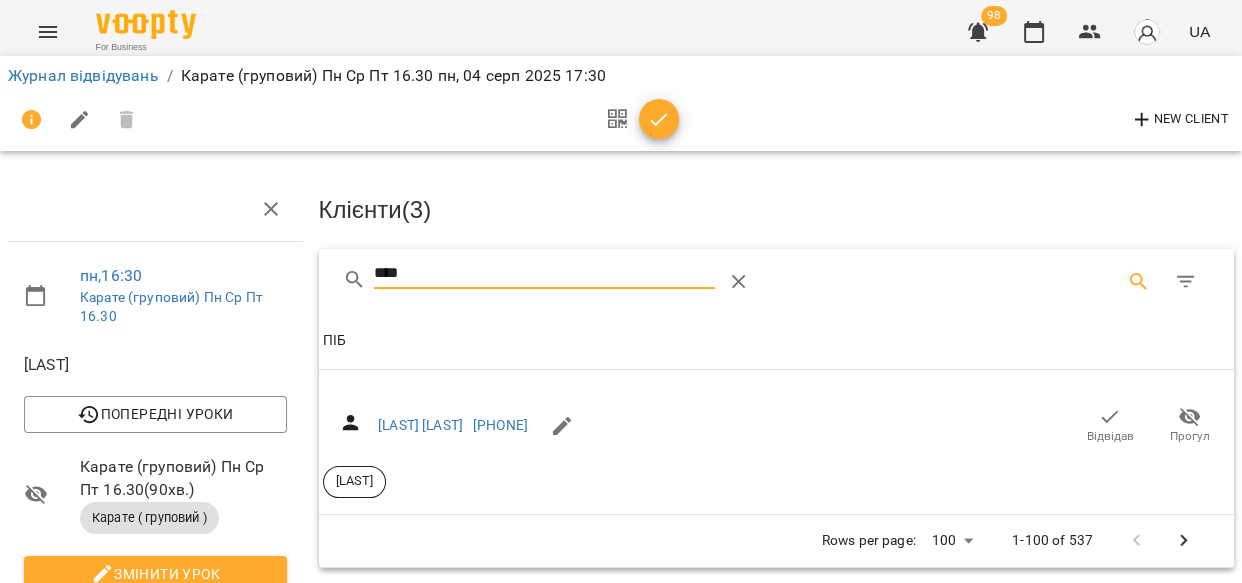 click on "Відвідав" at bounding box center (1110, 436) 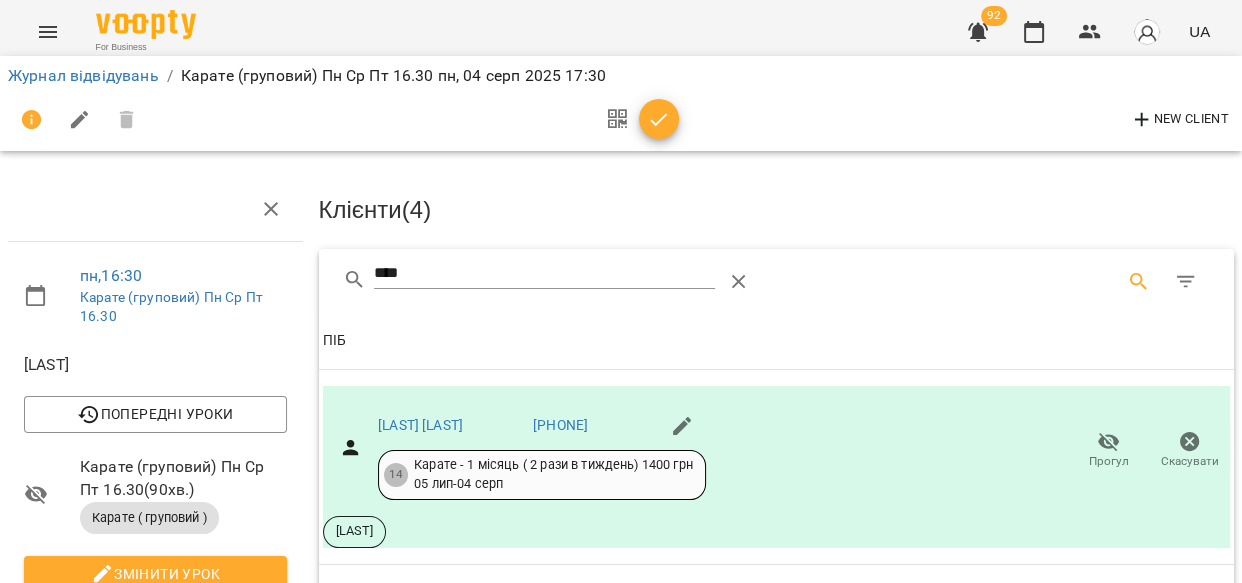 click on "****" at bounding box center [544, 274] 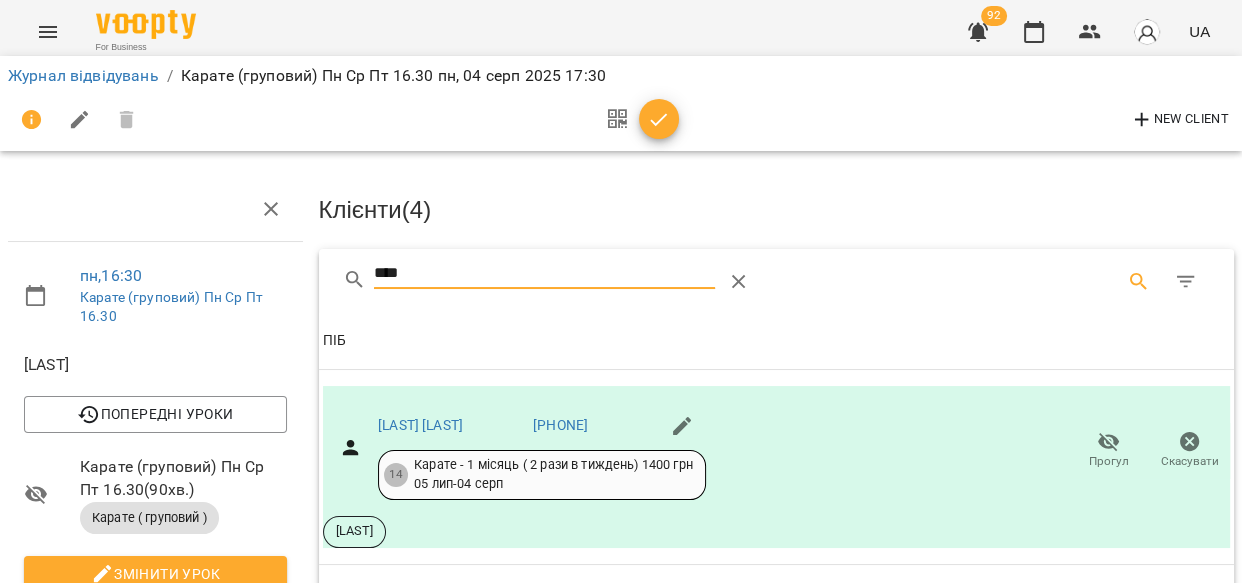 click on "****" at bounding box center (544, 274) 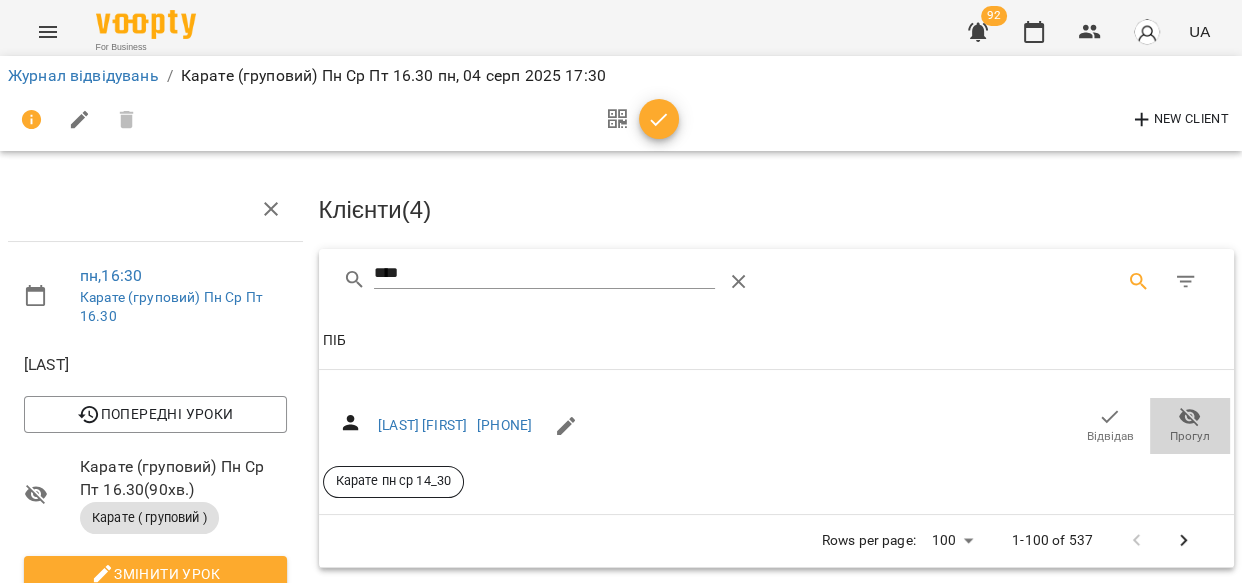 click 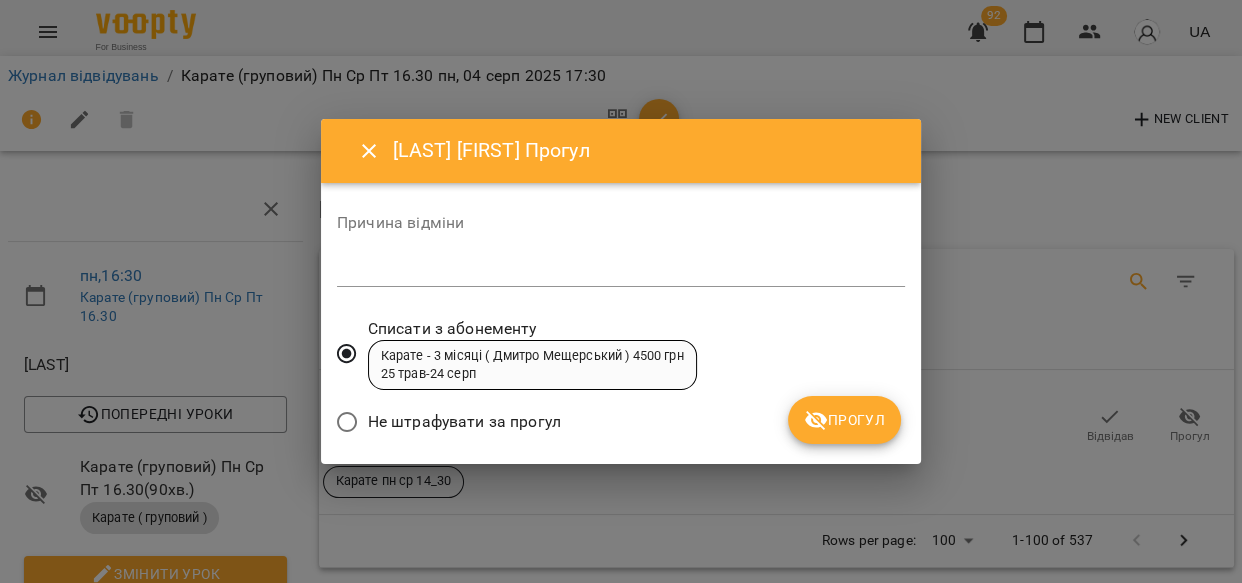 click on "Прогул" at bounding box center (844, 420) 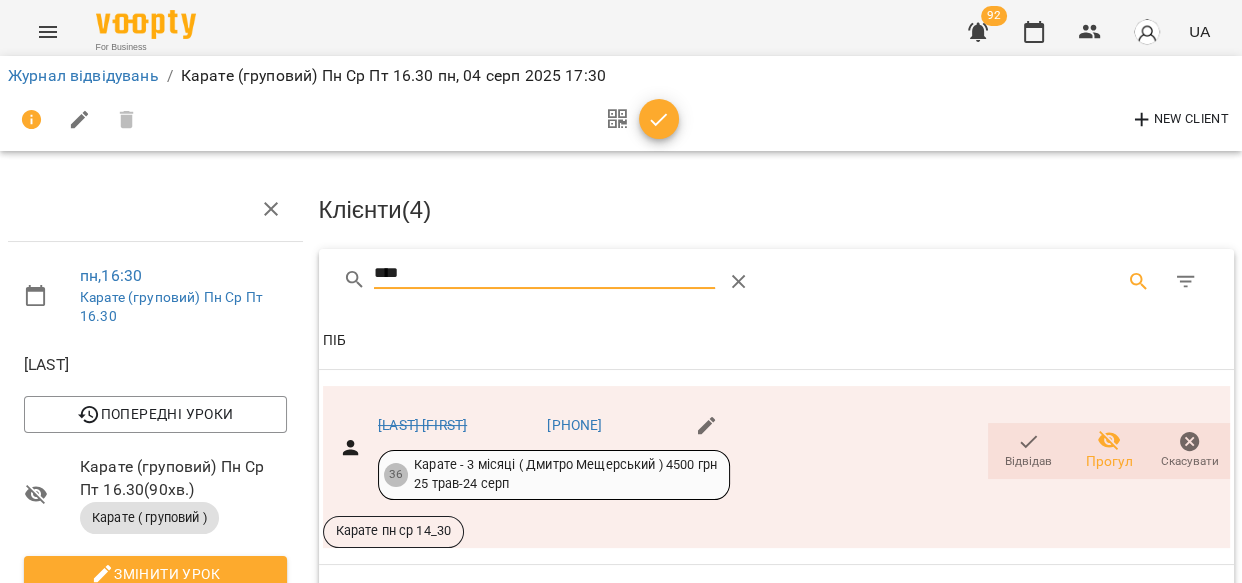 click on "****" at bounding box center (544, 274) 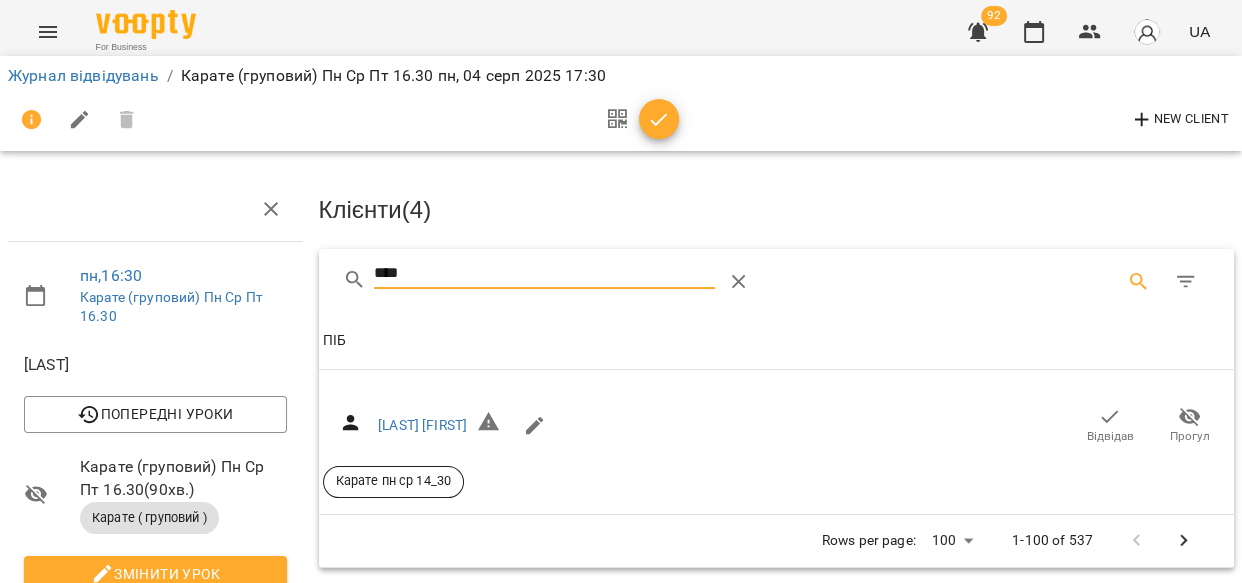 click on "Відвідав" at bounding box center [1110, 436] 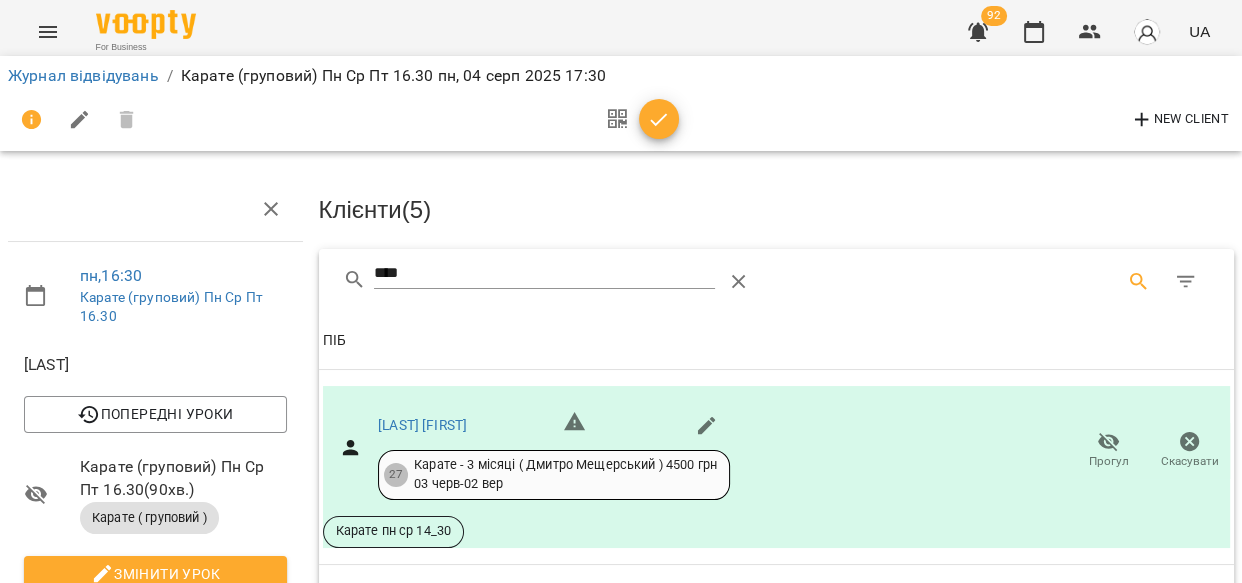 click on "****" at bounding box center [544, 274] 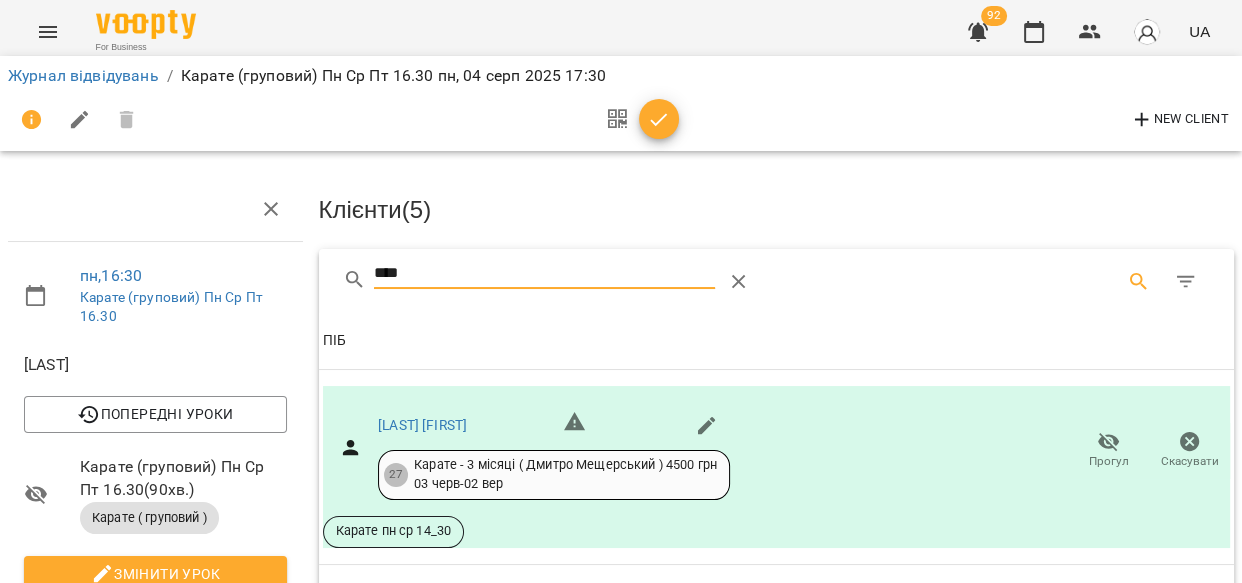 click on "****" at bounding box center [544, 274] 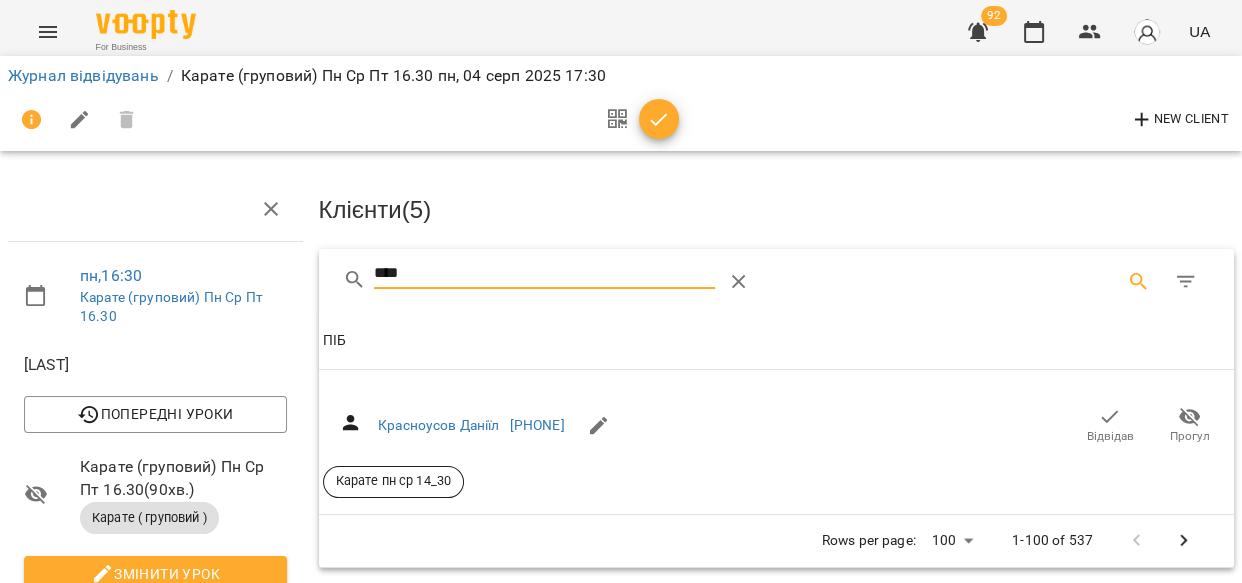 click on "Відвідав" at bounding box center [1110, 436] 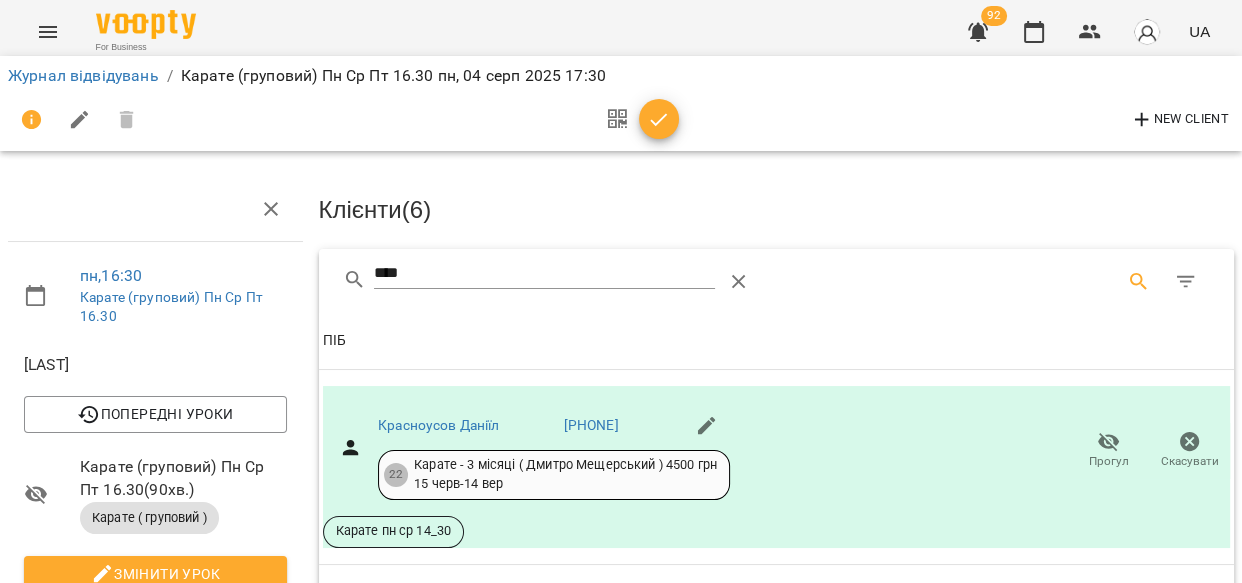 click on "****" at bounding box center (544, 274) 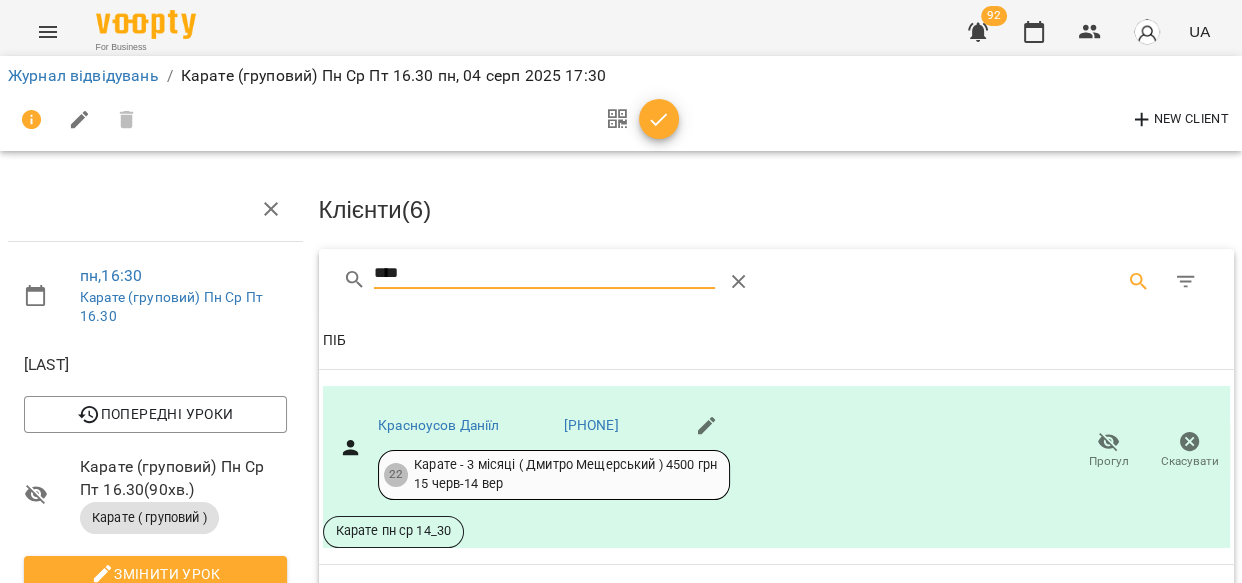 click on "****" at bounding box center [544, 274] 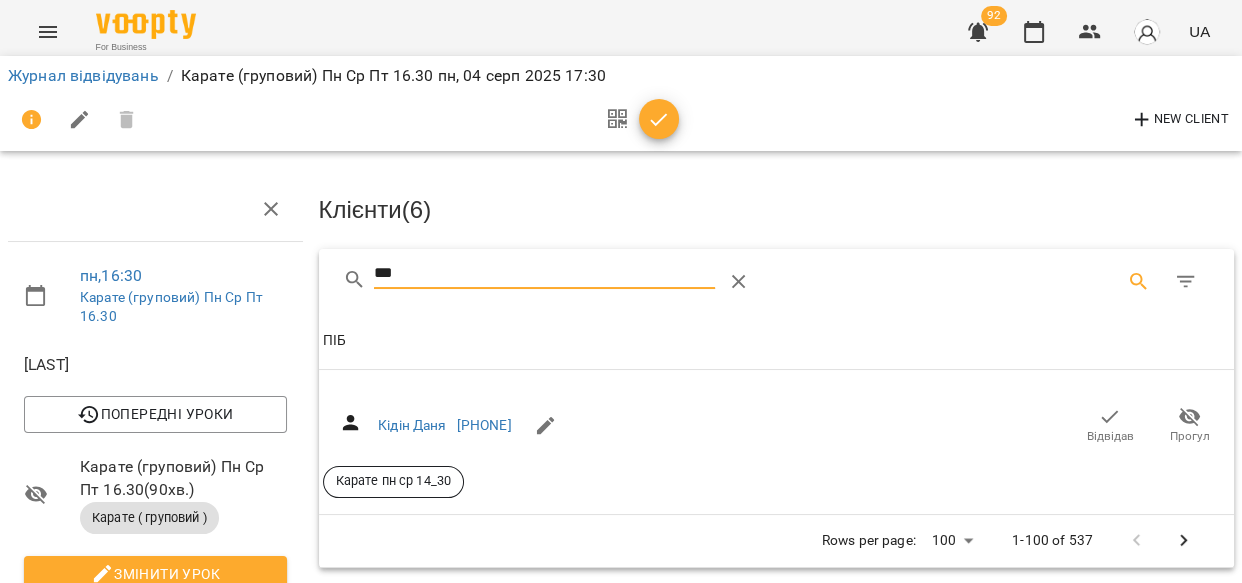 click 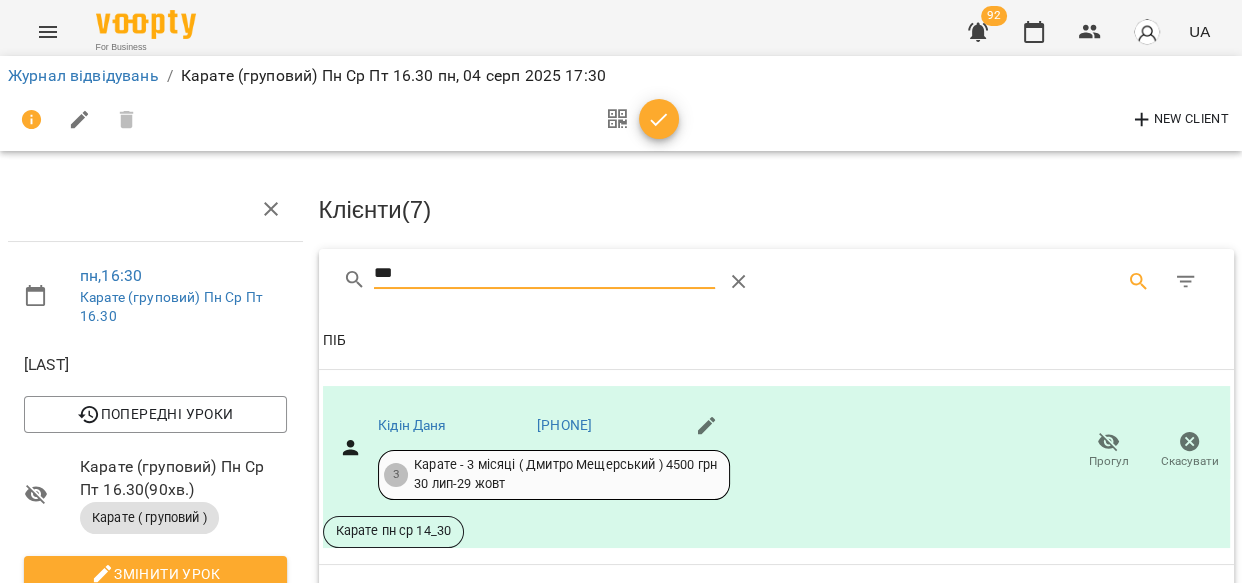 click on "***" at bounding box center [544, 274] 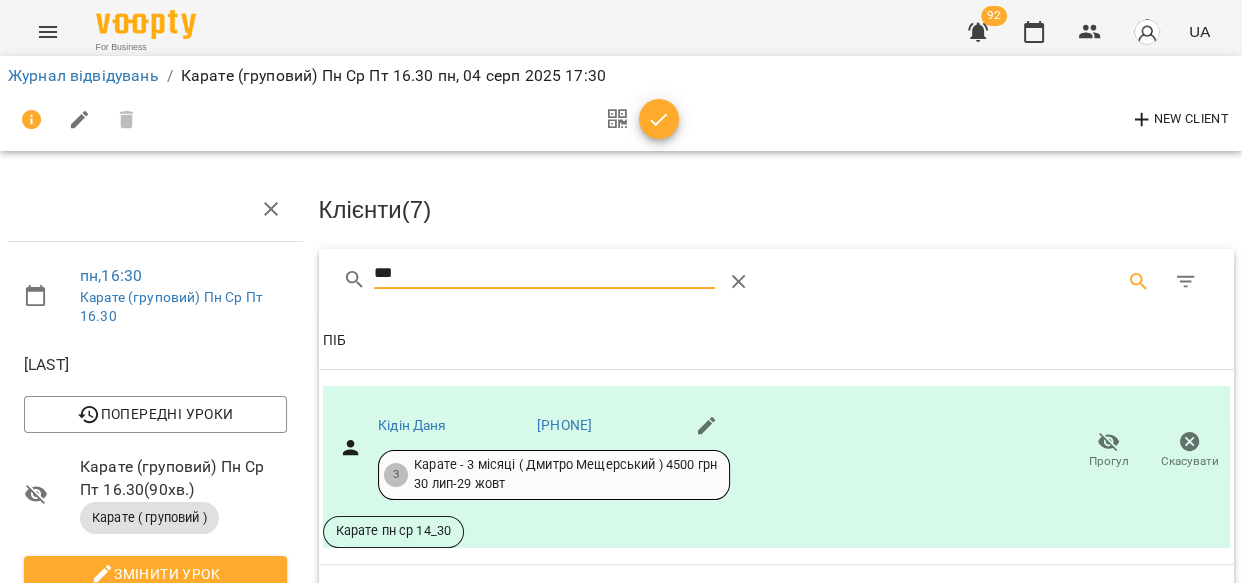 click on "***" at bounding box center (544, 274) 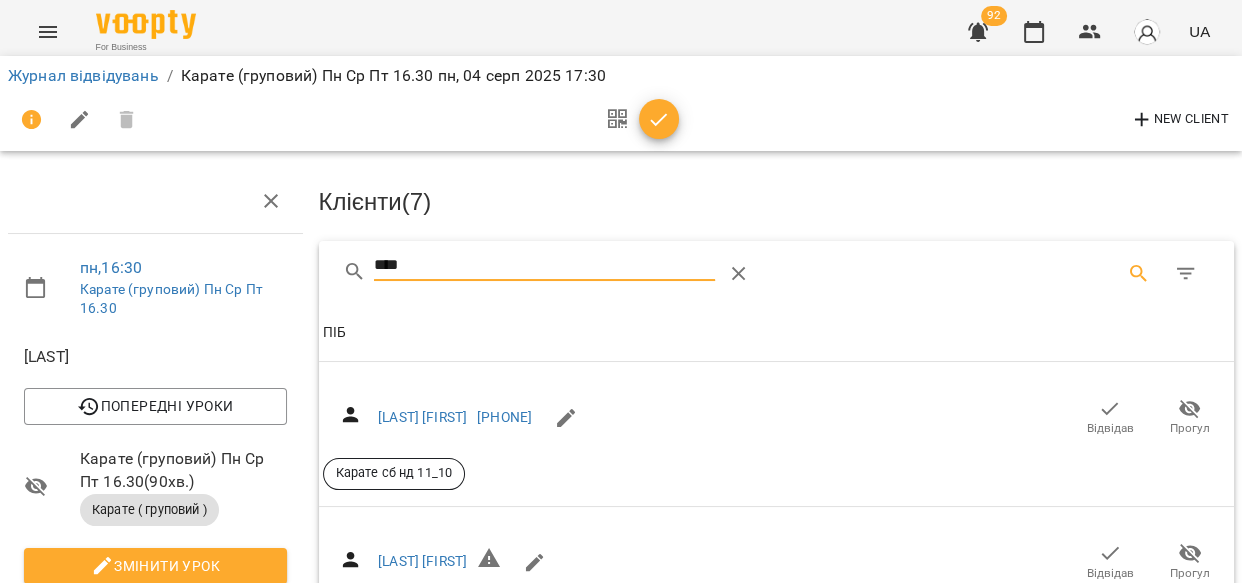 scroll, scrollTop: 206, scrollLeft: 0, axis: vertical 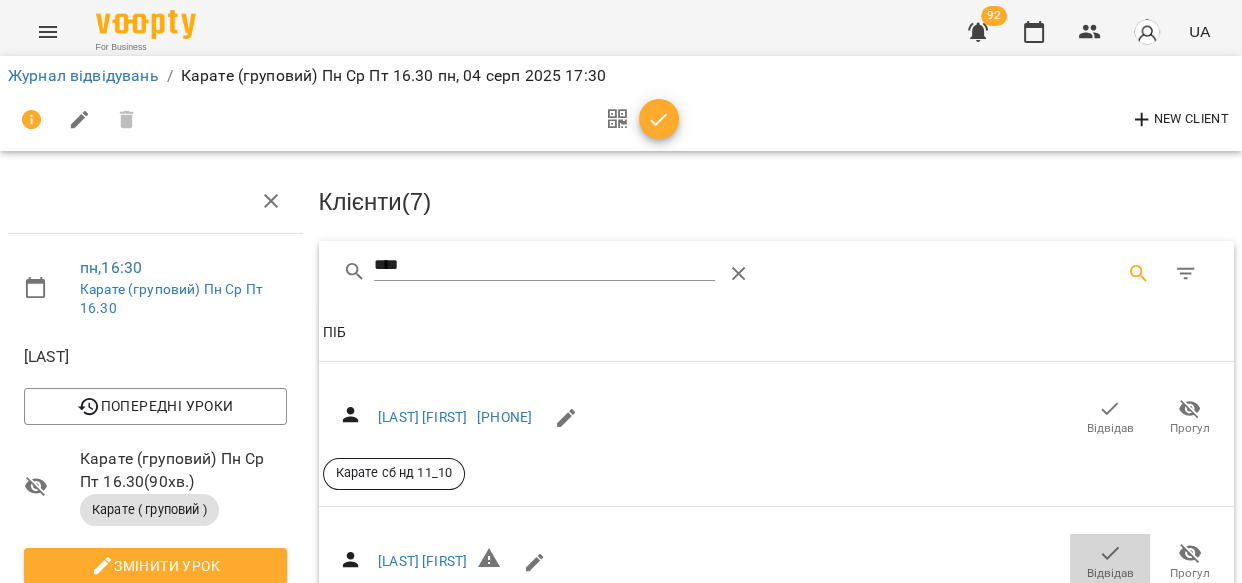 click 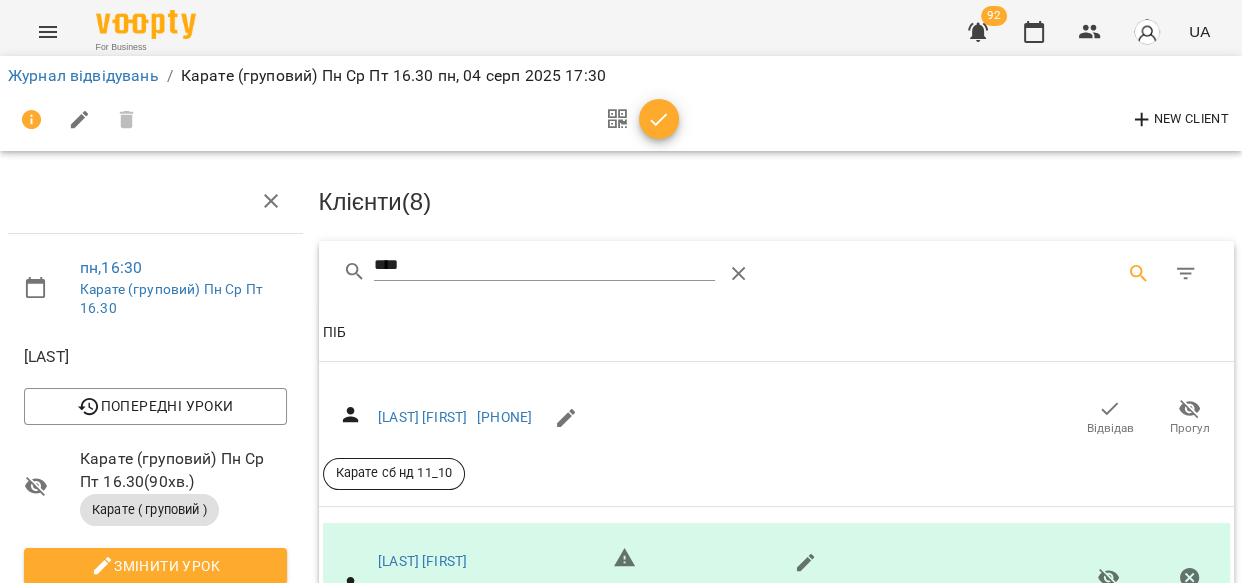 click 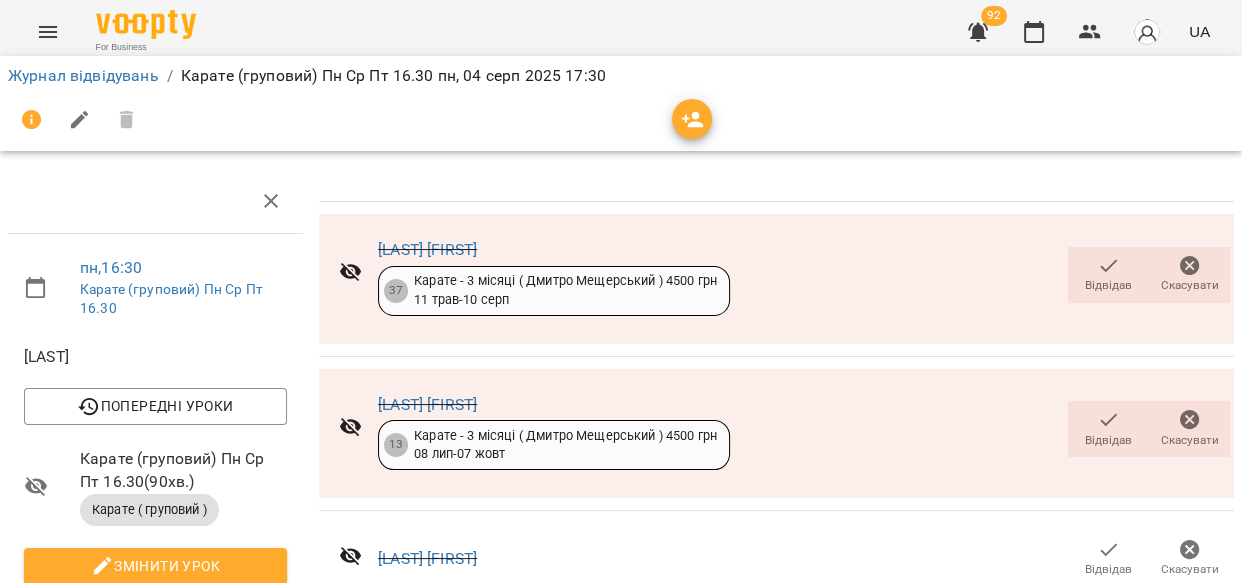 click 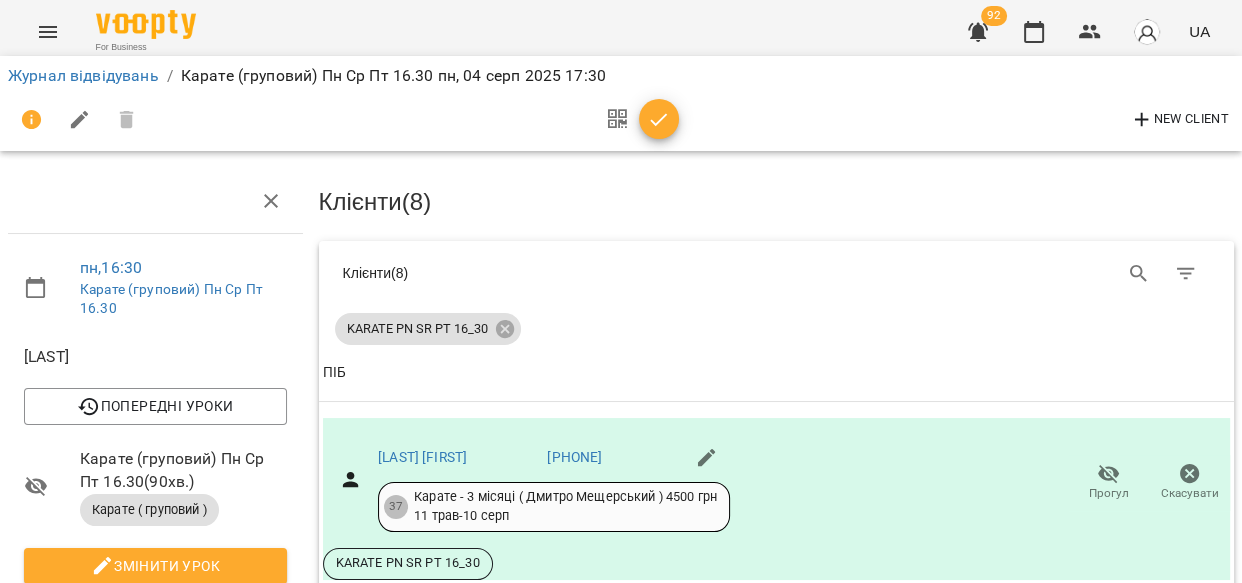 scroll, scrollTop: 0, scrollLeft: 0, axis: both 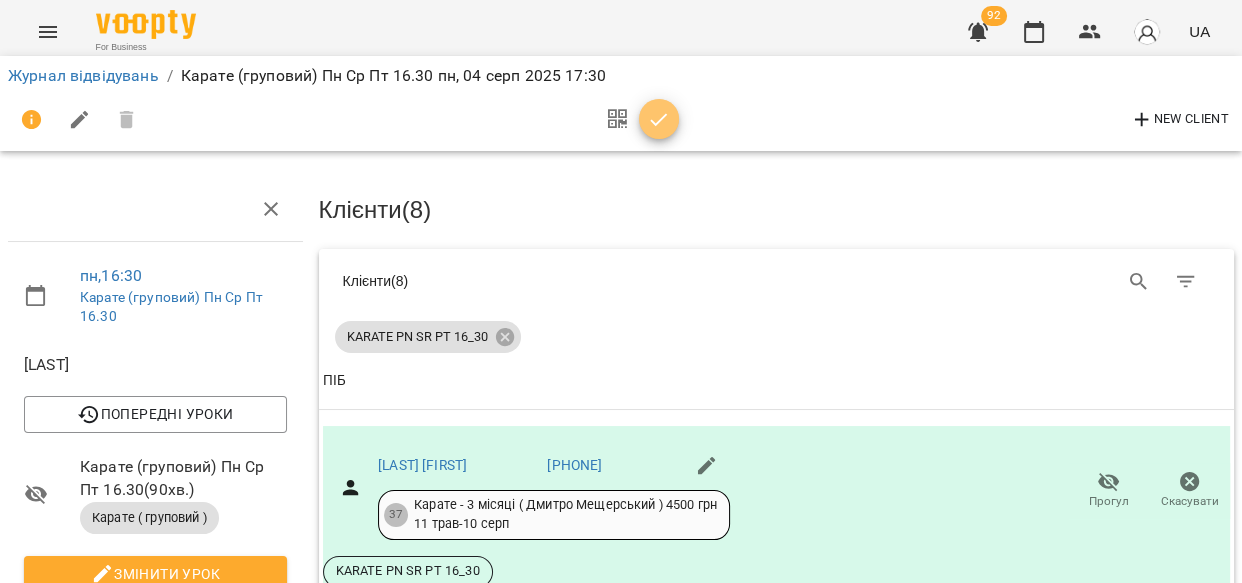 click 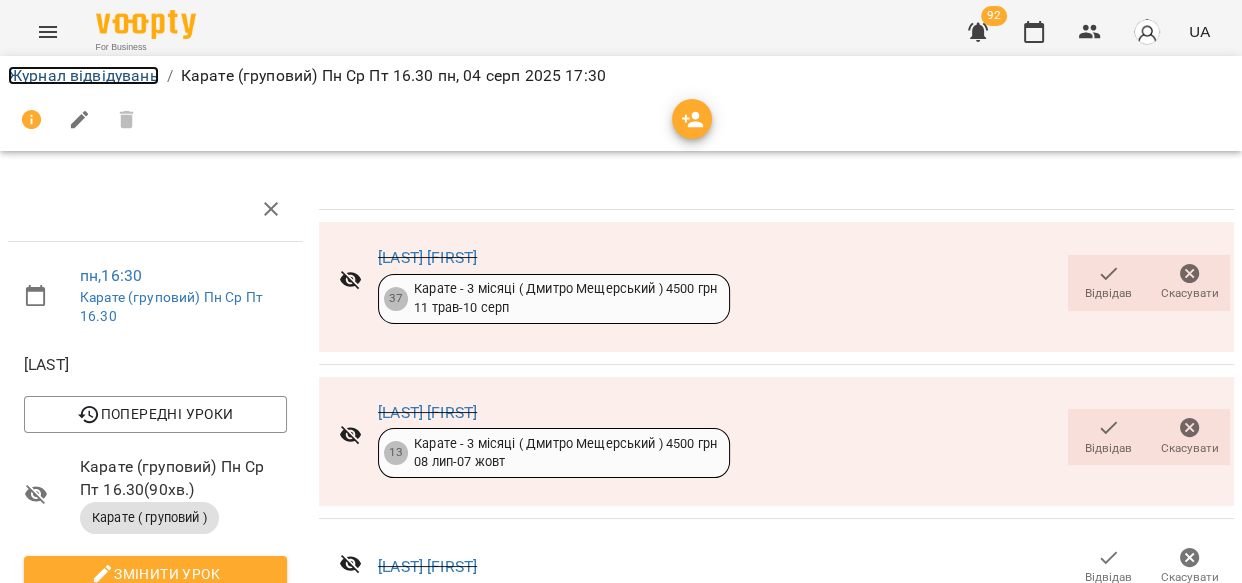 click on "Журнал відвідувань" at bounding box center [83, 75] 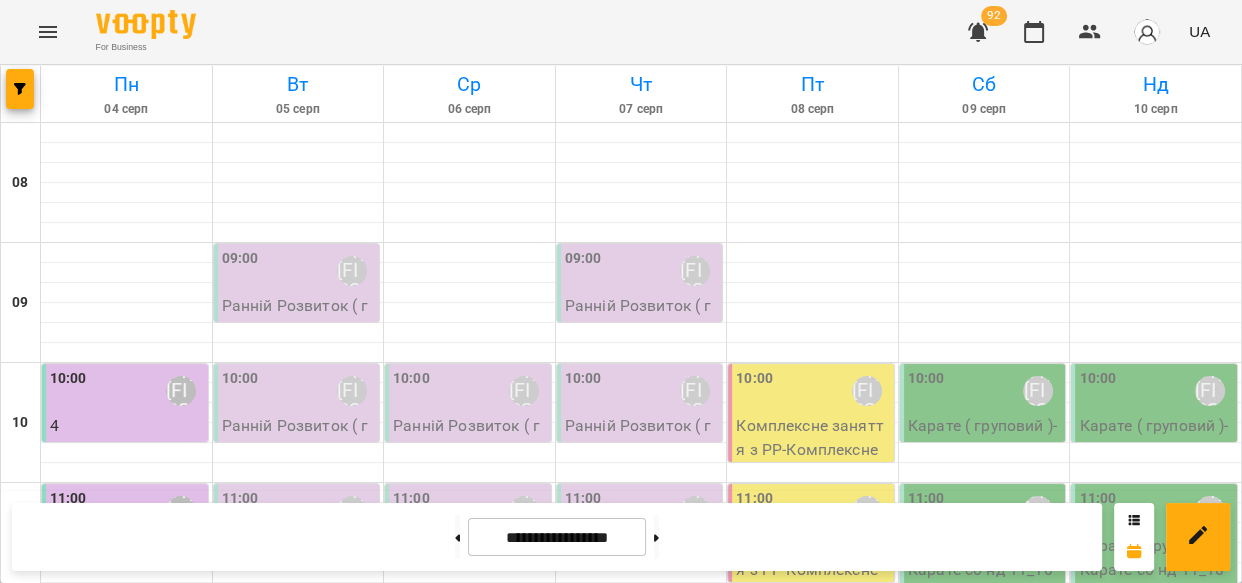 scroll, scrollTop: 692, scrollLeft: 0, axis: vertical 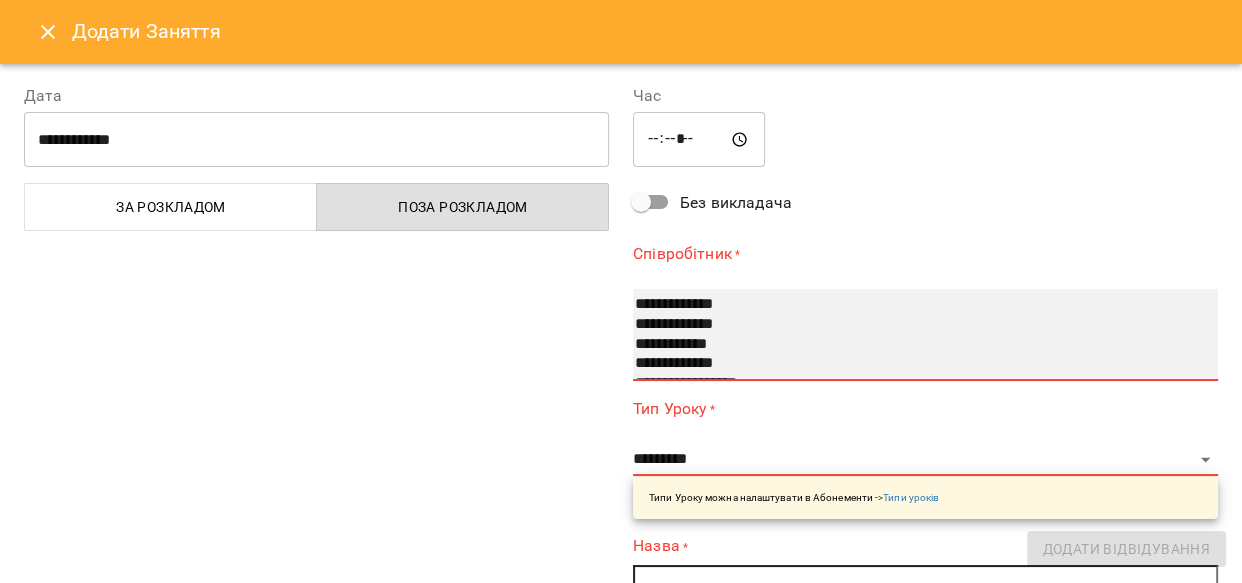 select on "**********" 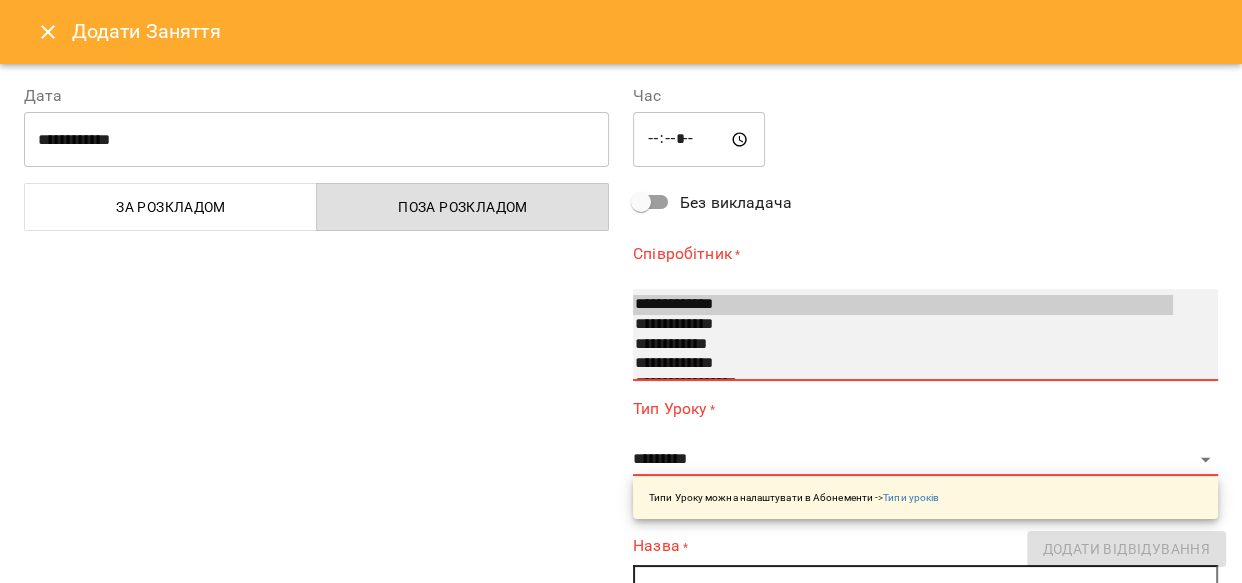 click on "**********" at bounding box center (903, 305) 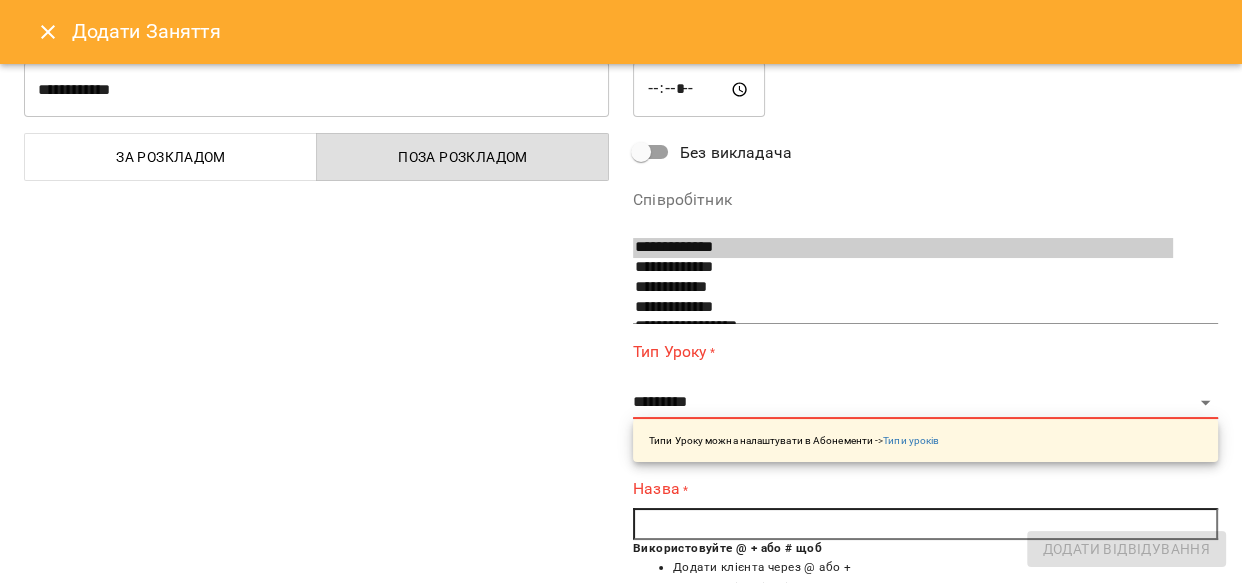 scroll, scrollTop: 110, scrollLeft: 0, axis: vertical 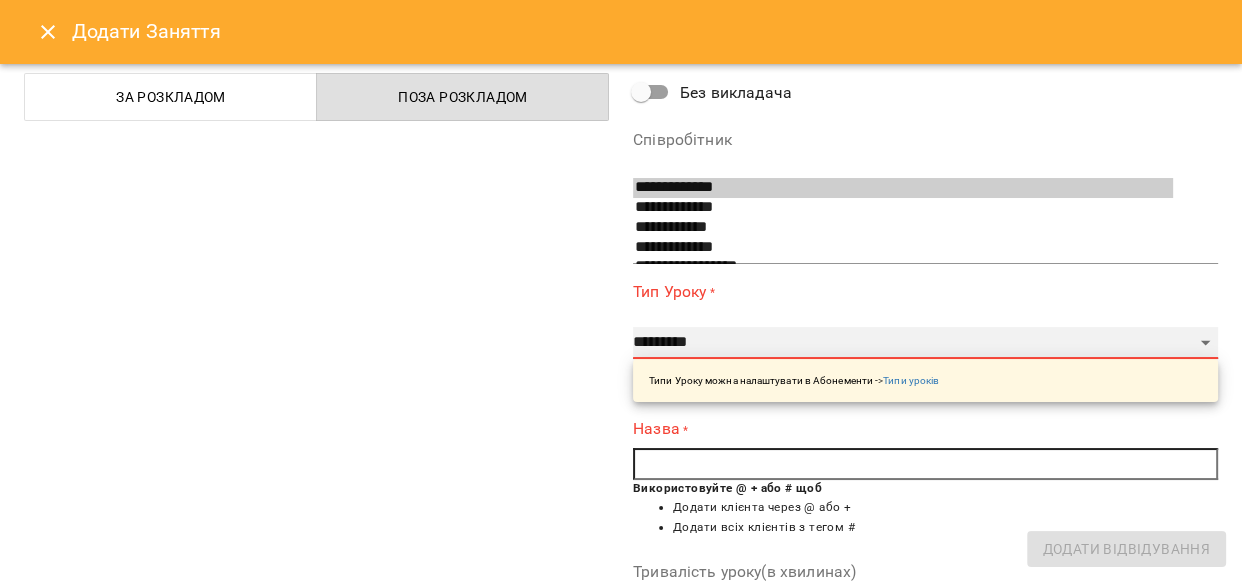 click on "**********" at bounding box center [925, 343] 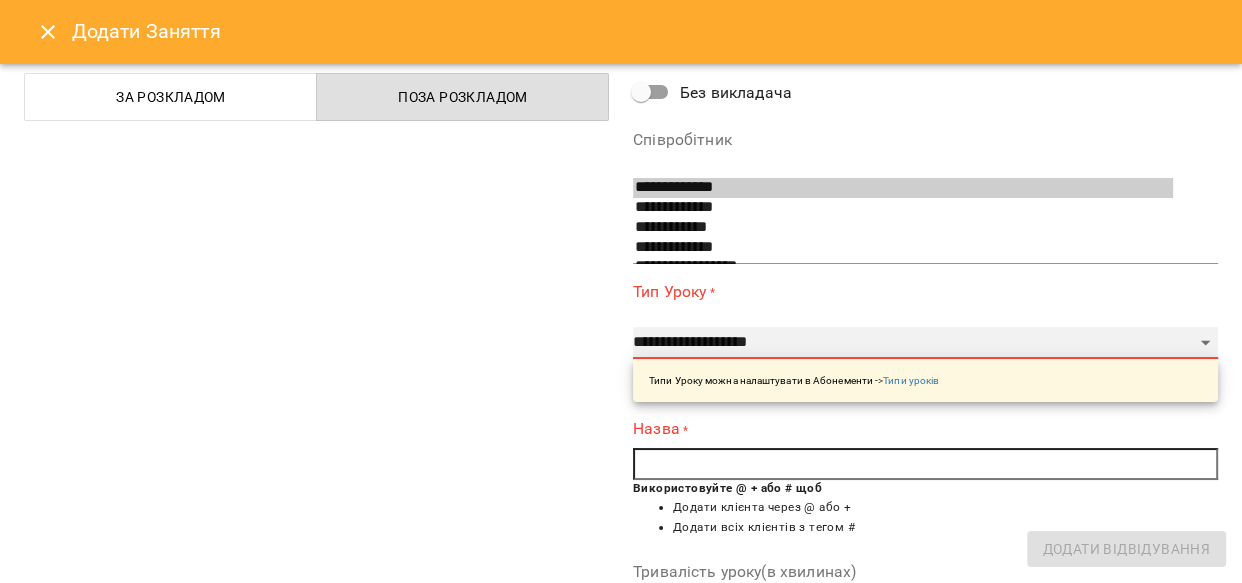 click on "**********" at bounding box center (925, 343) 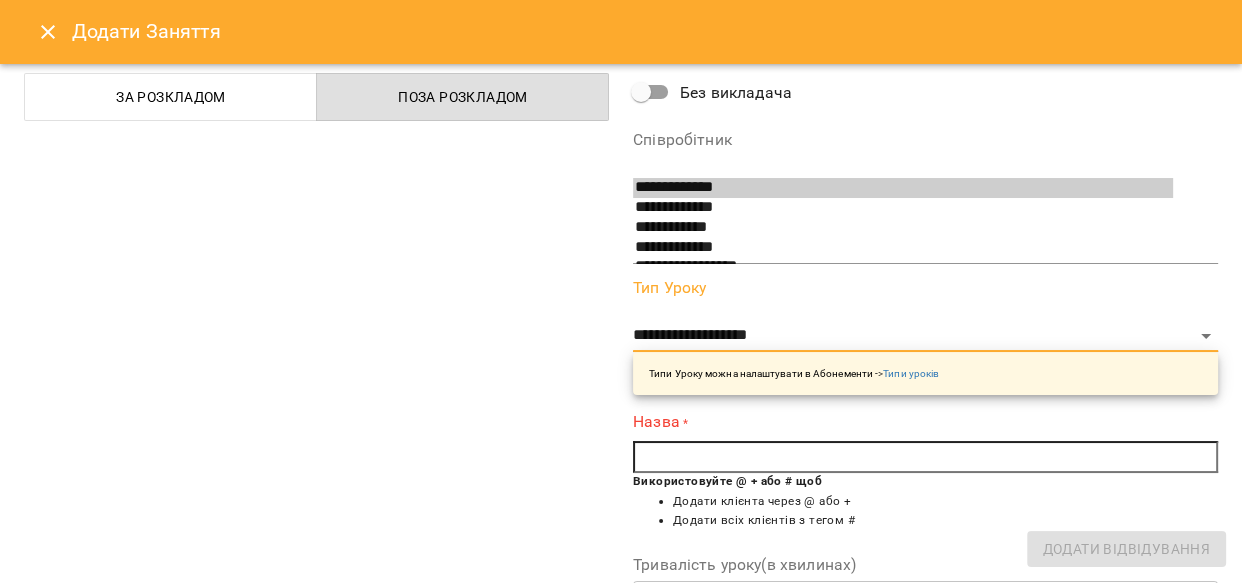 click at bounding box center [925, 457] 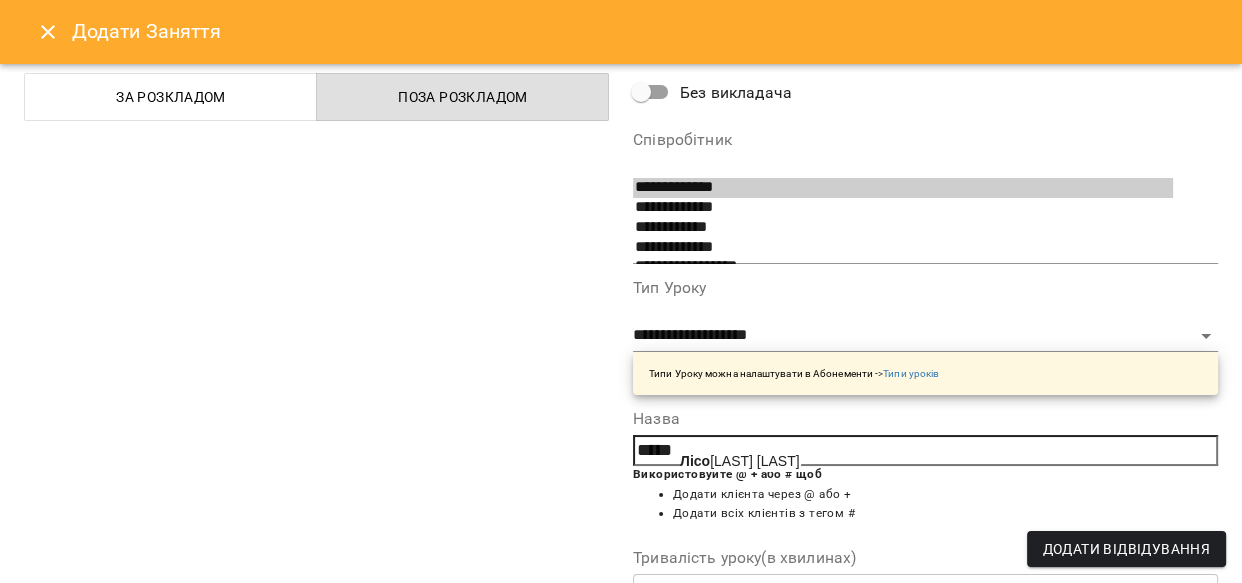 click on "[LAST] [FIRST]" at bounding box center (740, 461) 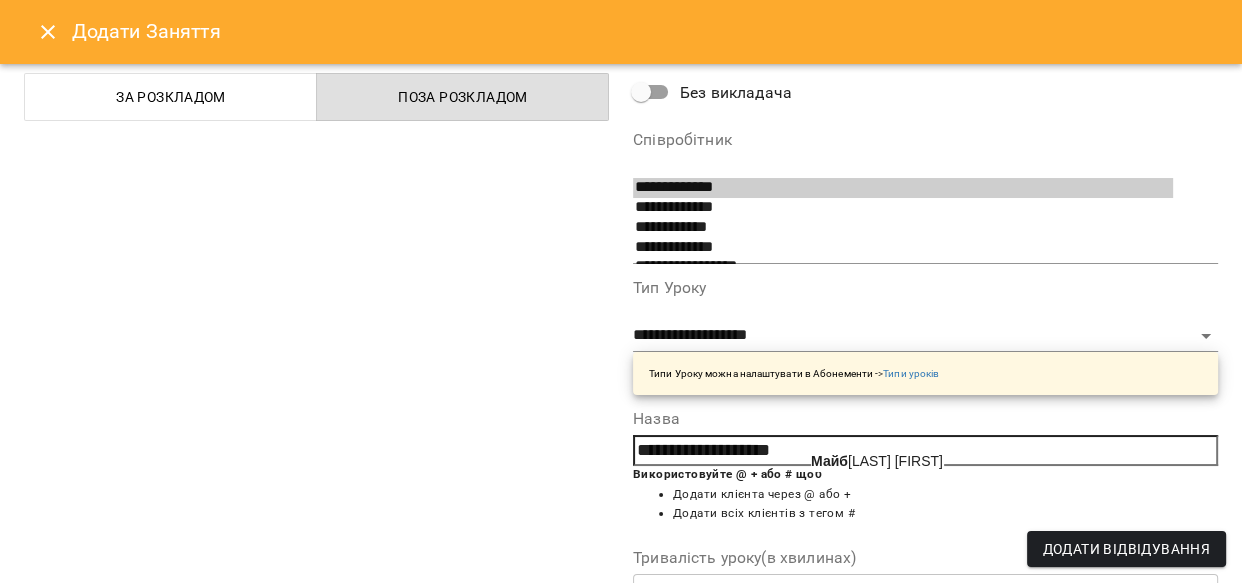 click on "[LAST] [FIRST]" at bounding box center [877, 461] 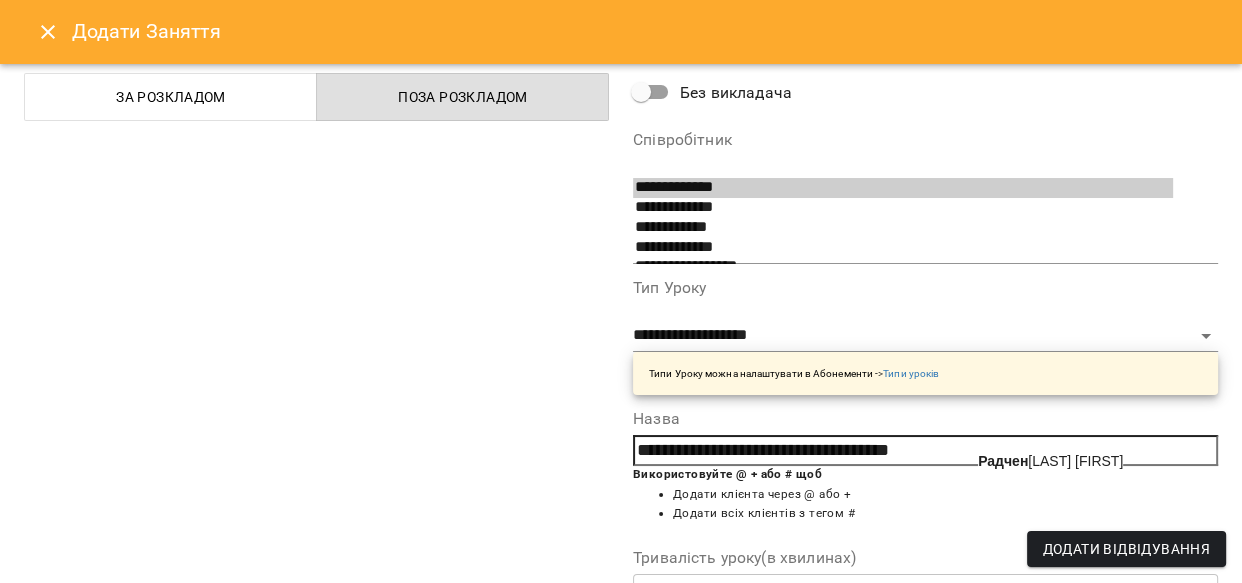 click on "Радчен" 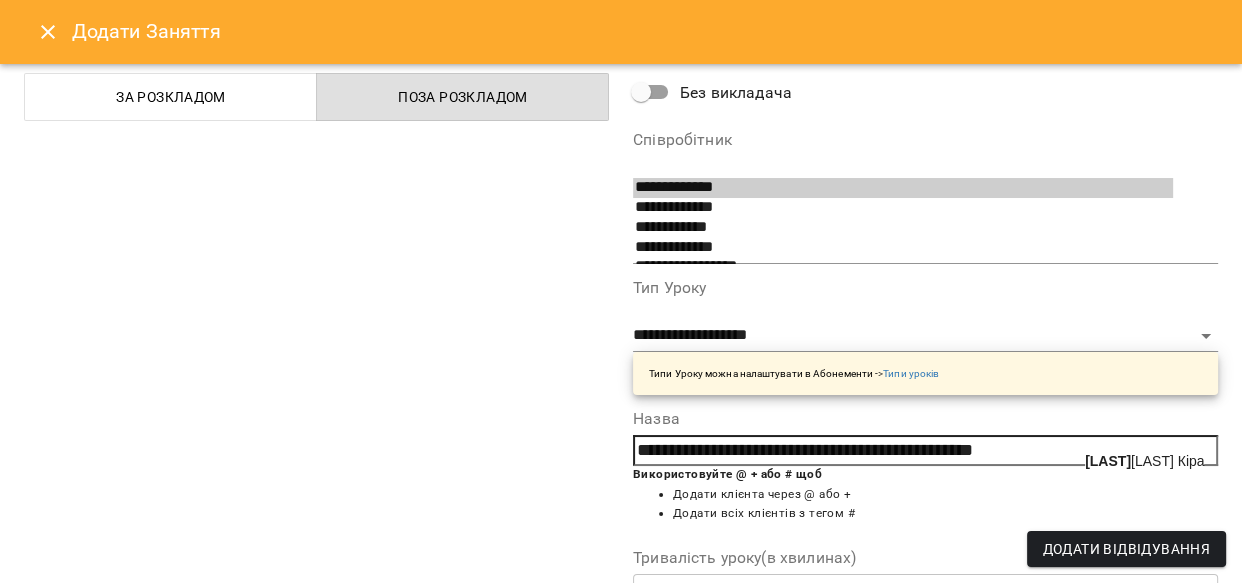click on "[LAST] [FIRST]" at bounding box center [1144, 461] 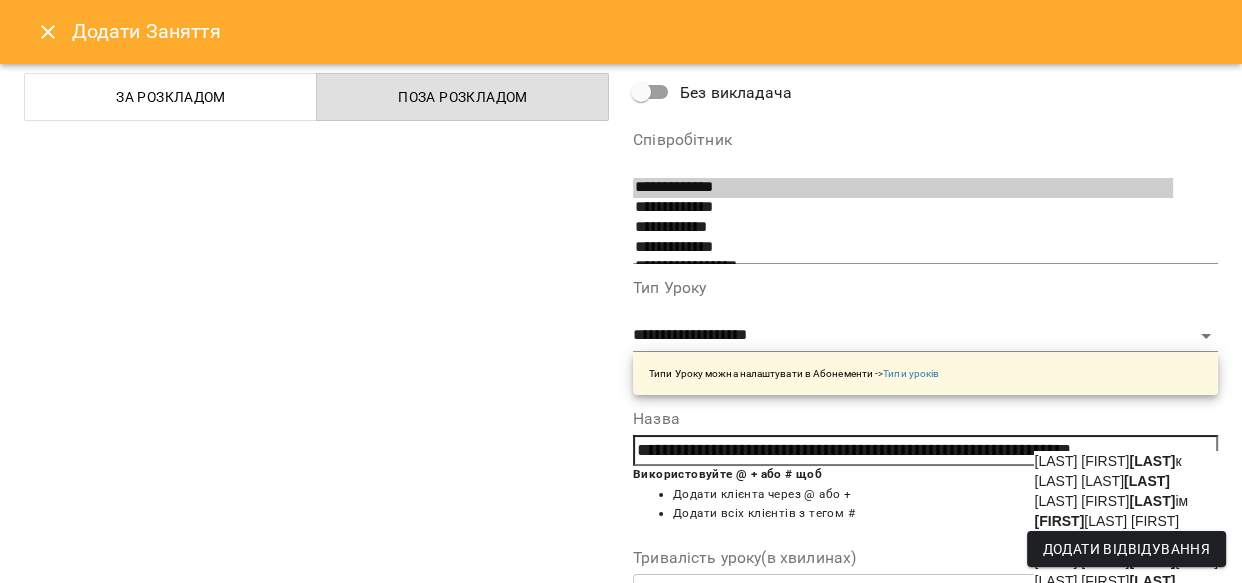scroll, scrollTop: 0, scrollLeft: 4, axis: horizontal 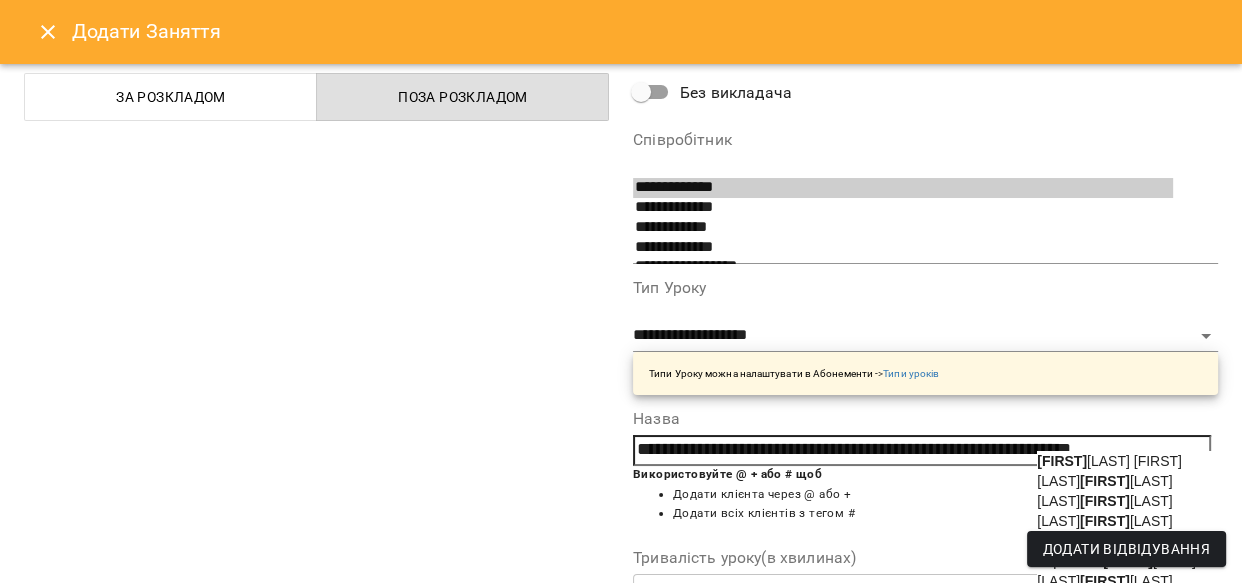 click on "[LAST] [FIRST]" at bounding box center [1109, 461] 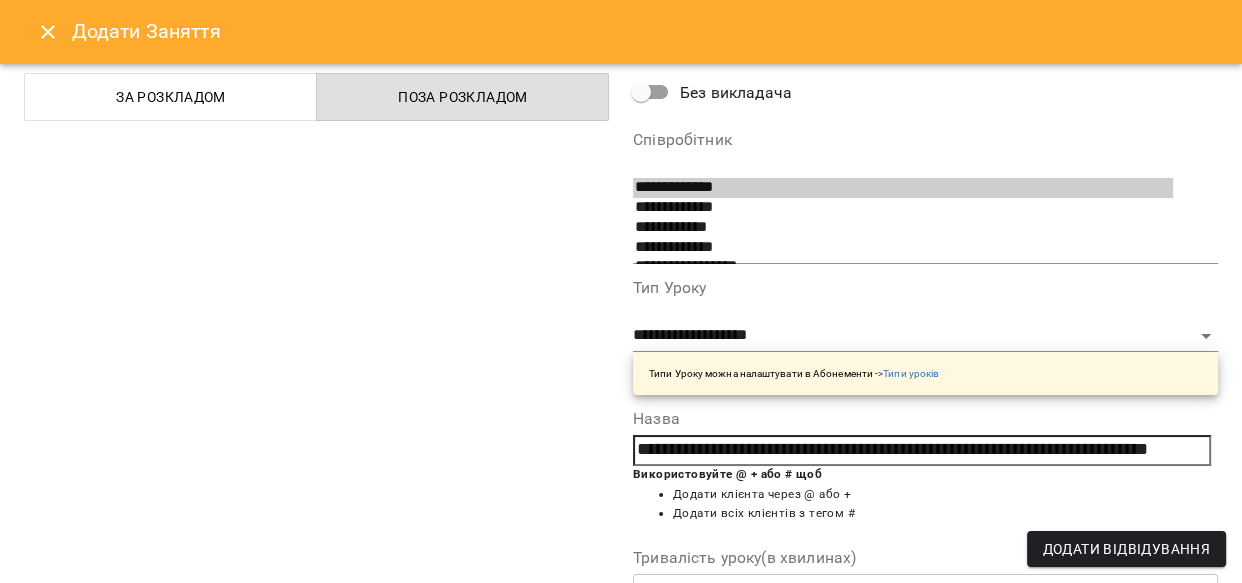 scroll, scrollTop: 0, scrollLeft: 4, axis: horizontal 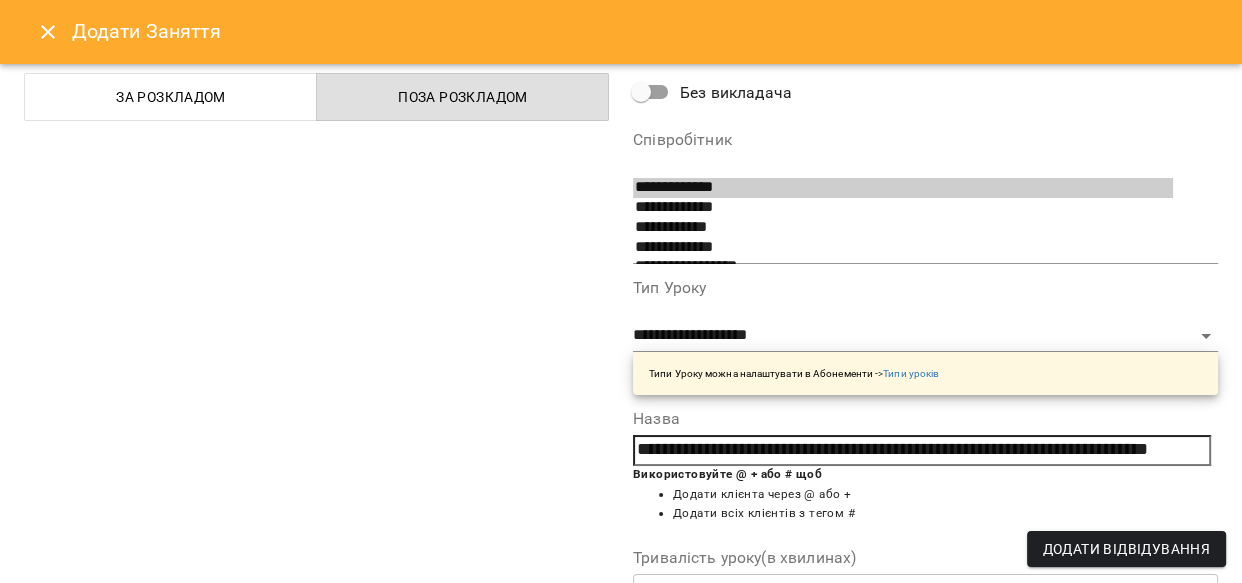 click on "**********" at bounding box center (922, 450) 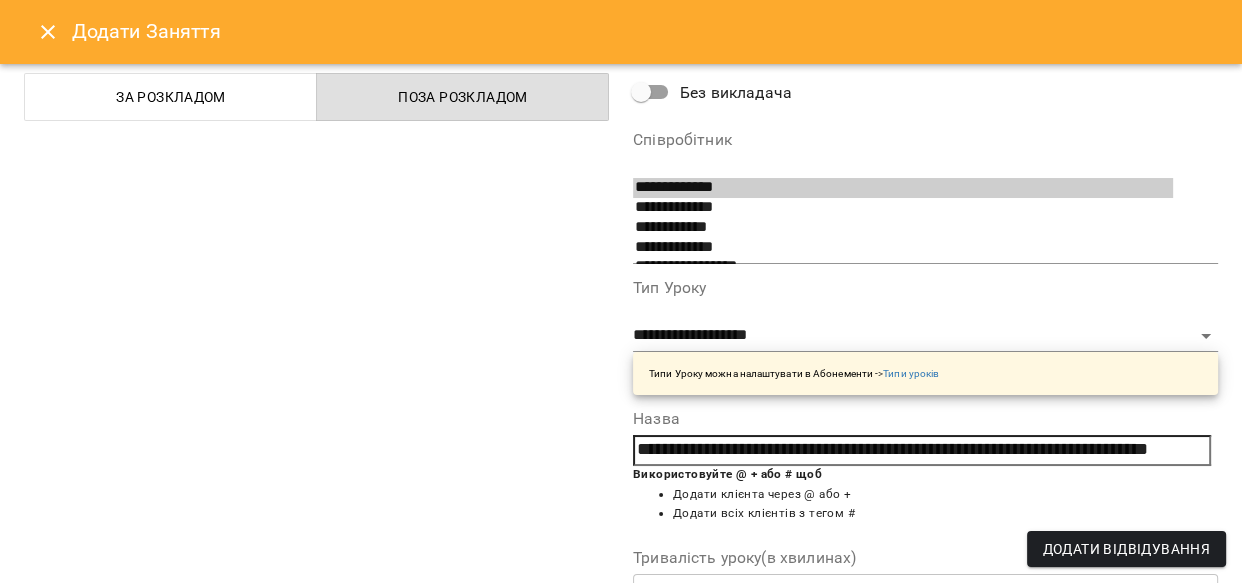 scroll, scrollTop: 0, scrollLeft: 63, axis: horizontal 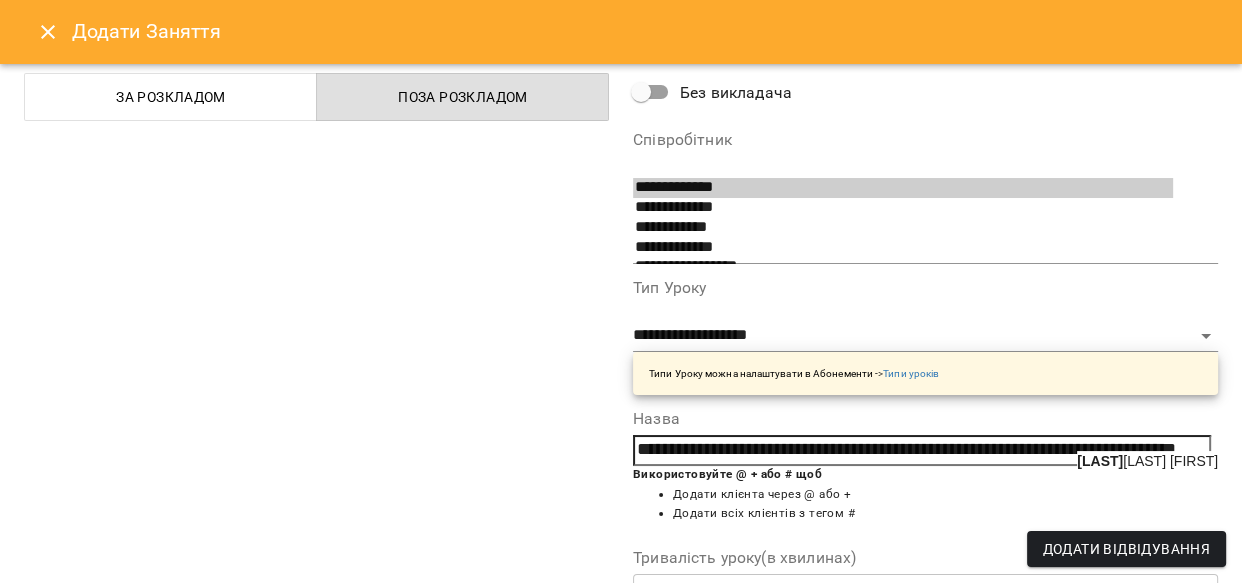 click on "[LAST] [LAST] [LAST]" at bounding box center (1147, 461) 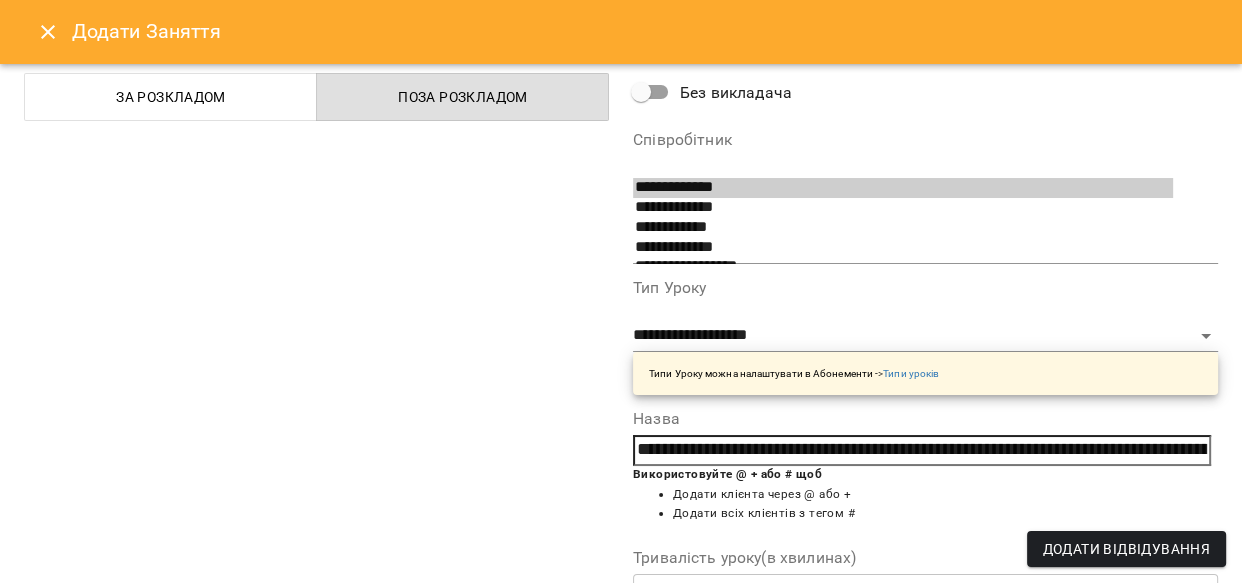 scroll, scrollTop: 0, scrollLeft: 143, axis: horizontal 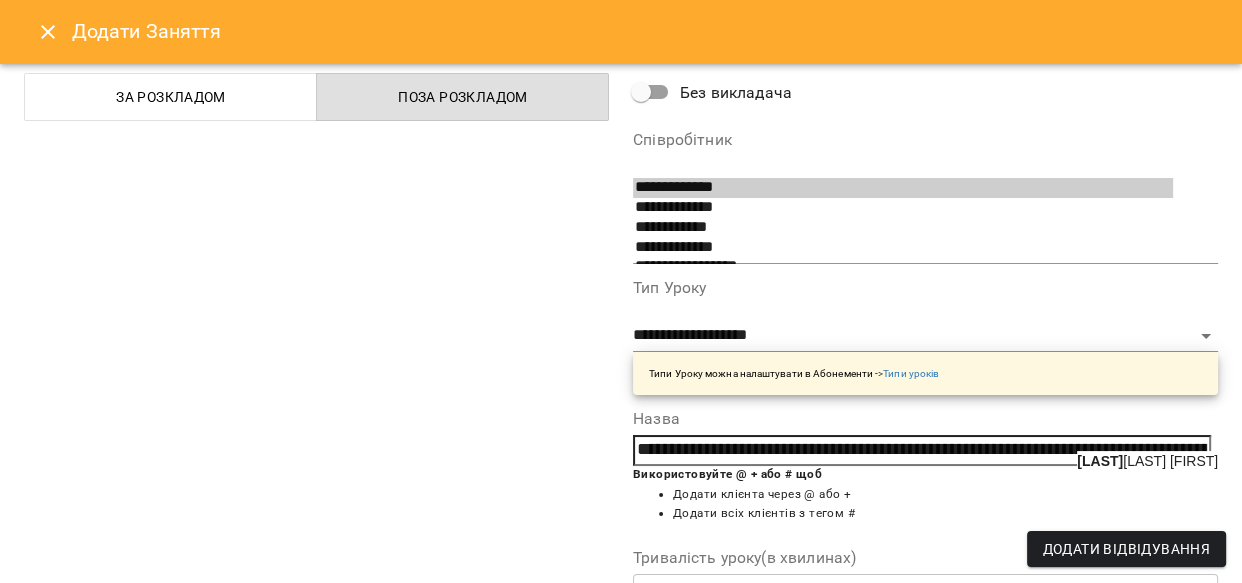 click on "[LAST] [FIRST]" at bounding box center (1147, 461) 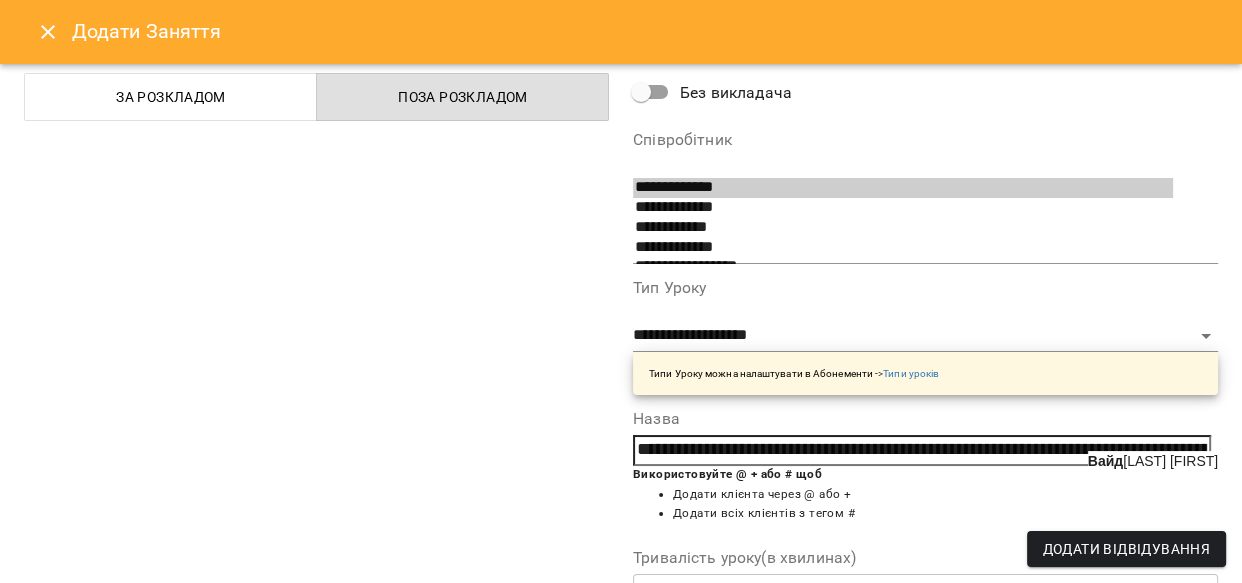 click on "Вайд енко Кірілл" at bounding box center (1153, 461) 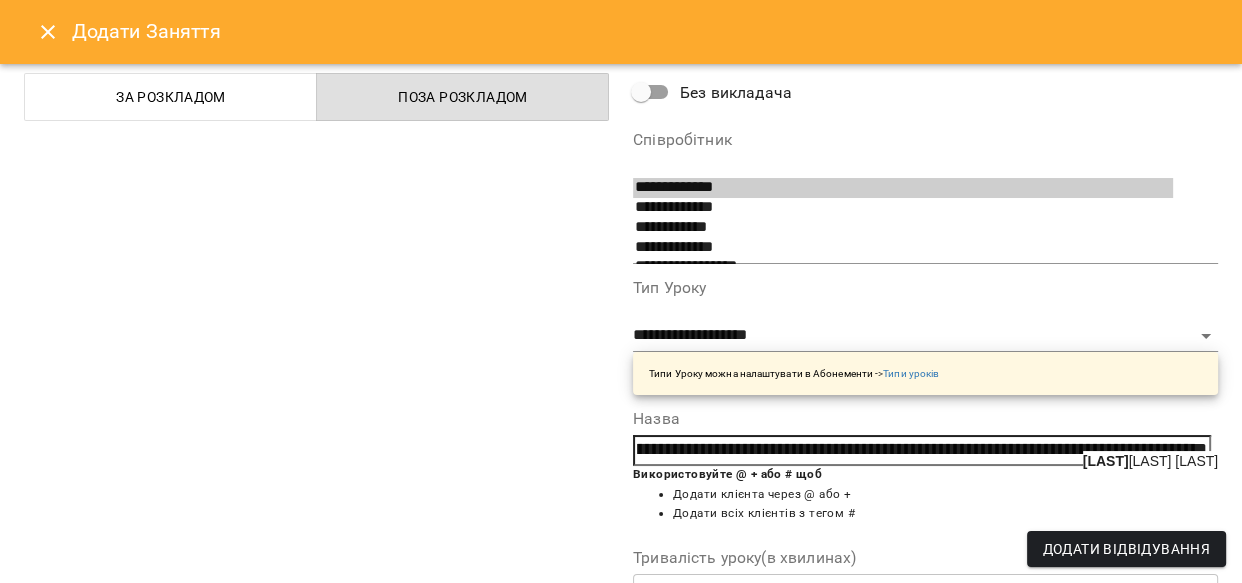 click on "[LAST] [FIRST]" at bounding box center [1150, 461] 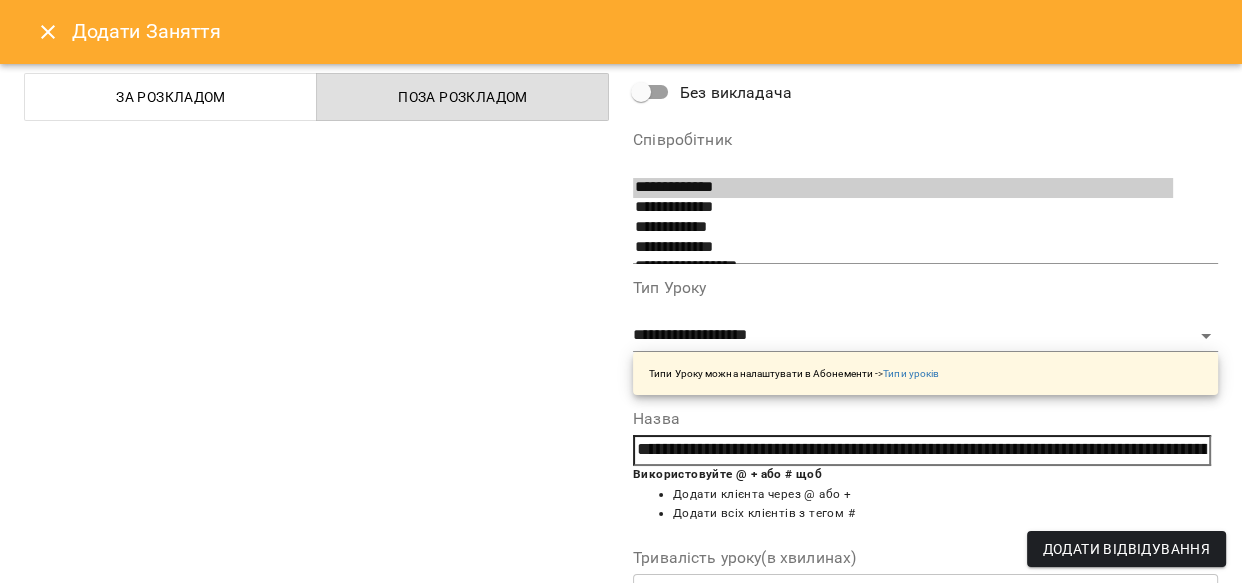 click on "[LAST] [FIRST]" at bounding box center [925, 398] 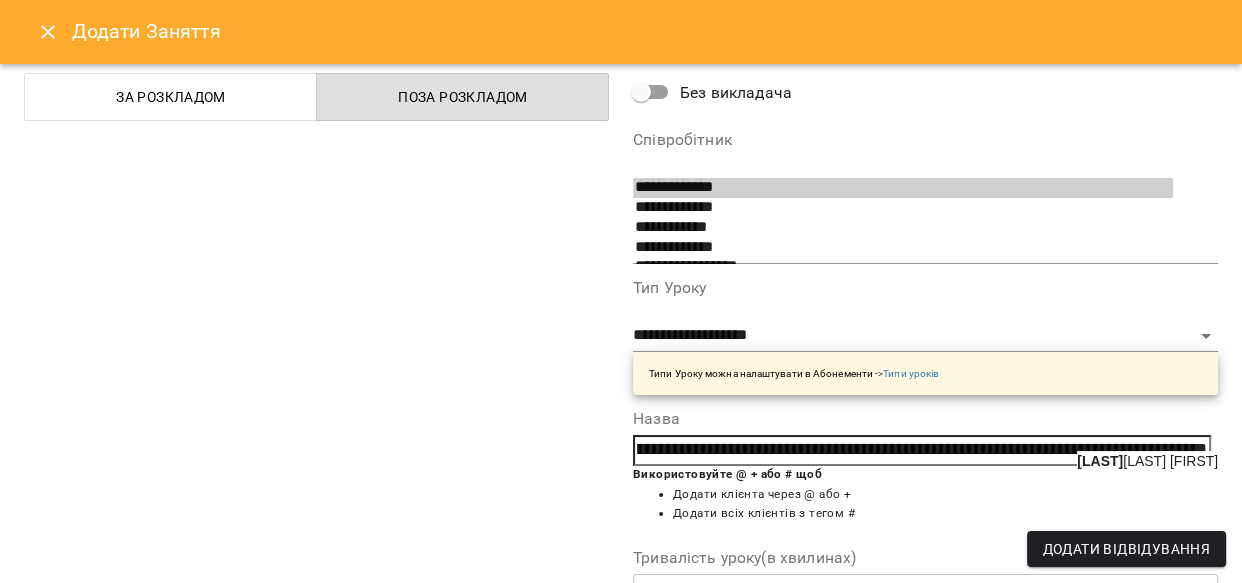 click on "[LAST] [FIRST]" at bounding box center (1147, 461) 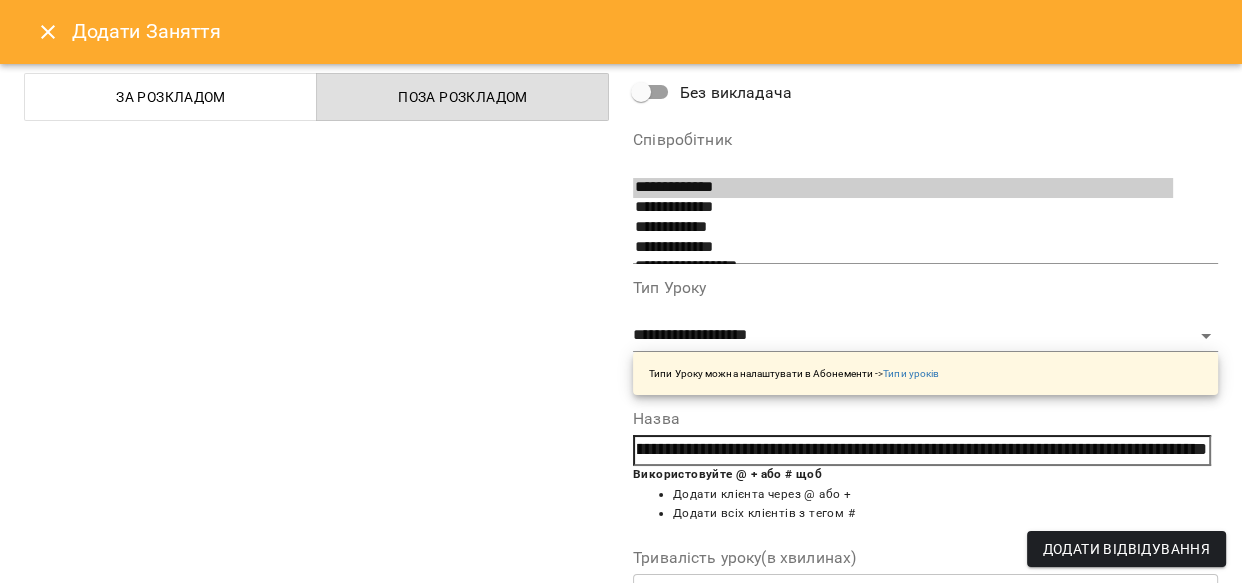 click on "**********" at bounding box center (922, 450) 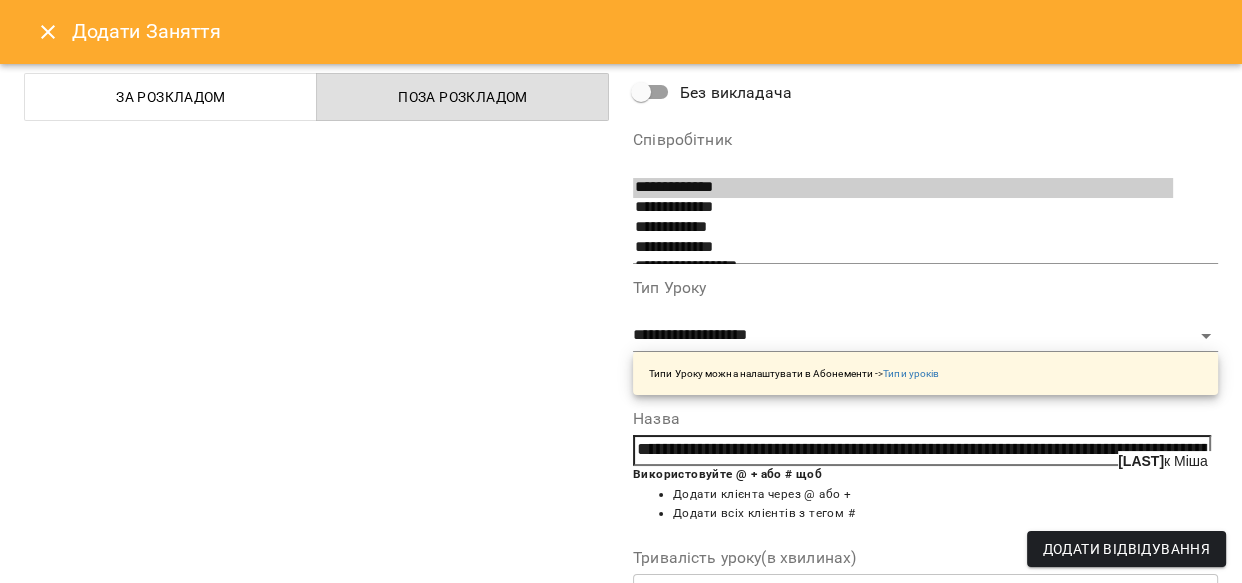 click on "[LAST]" 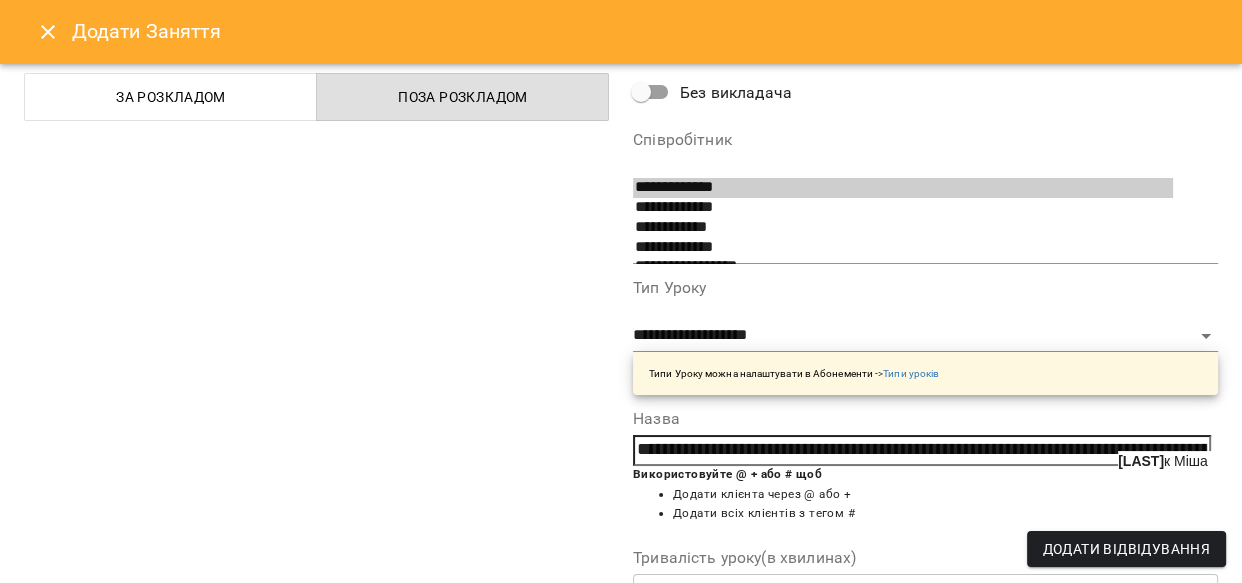 type on "**********" 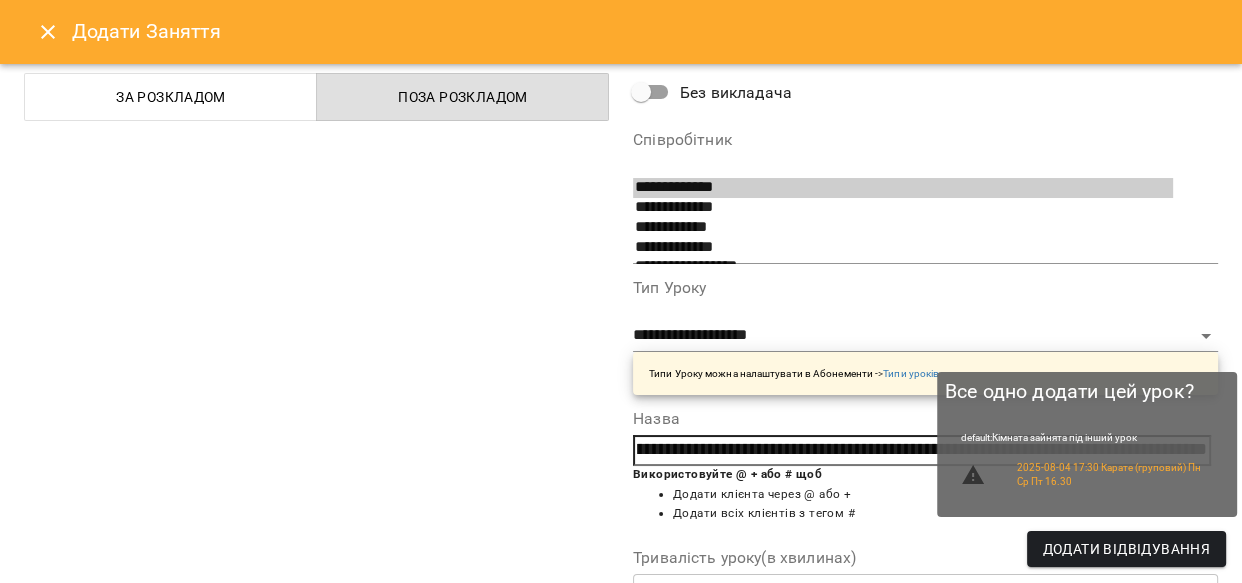 click on "Додати Відвідування" at bounding box center [1126, 549] 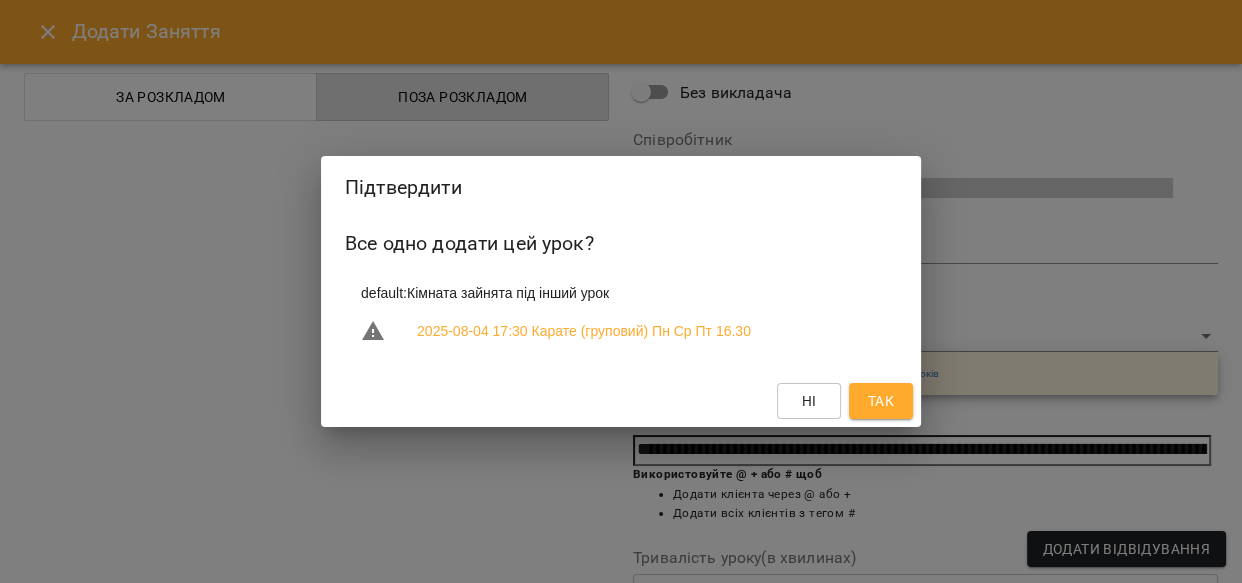 click on "Так" at bounding box center (881, 401) 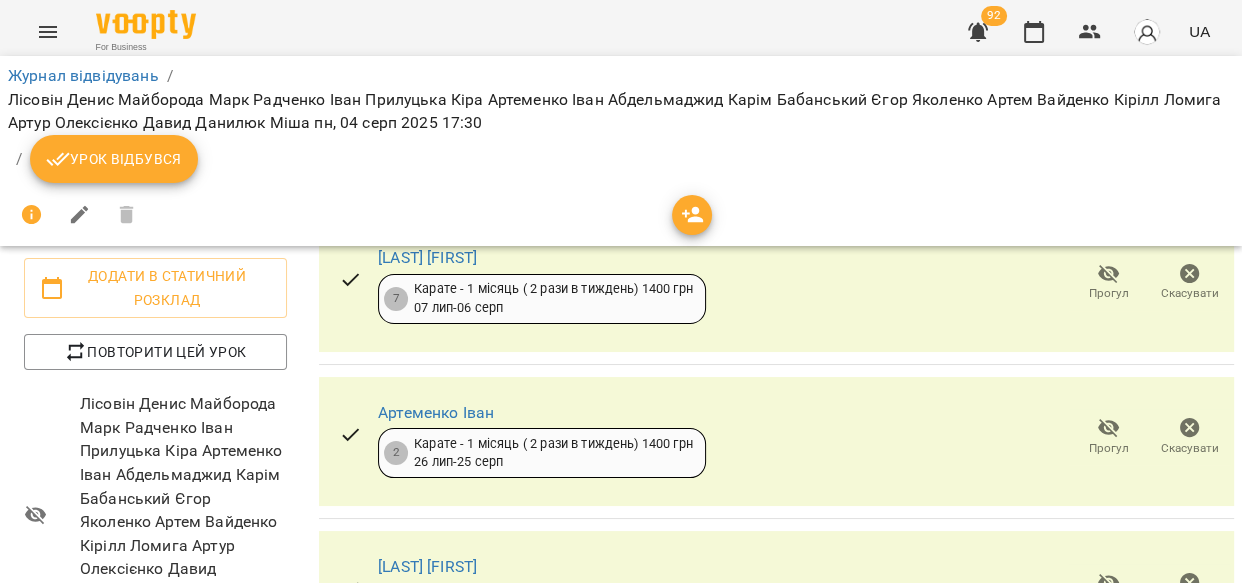 click on "Урок відбувся" at bounding box center [114, 159] 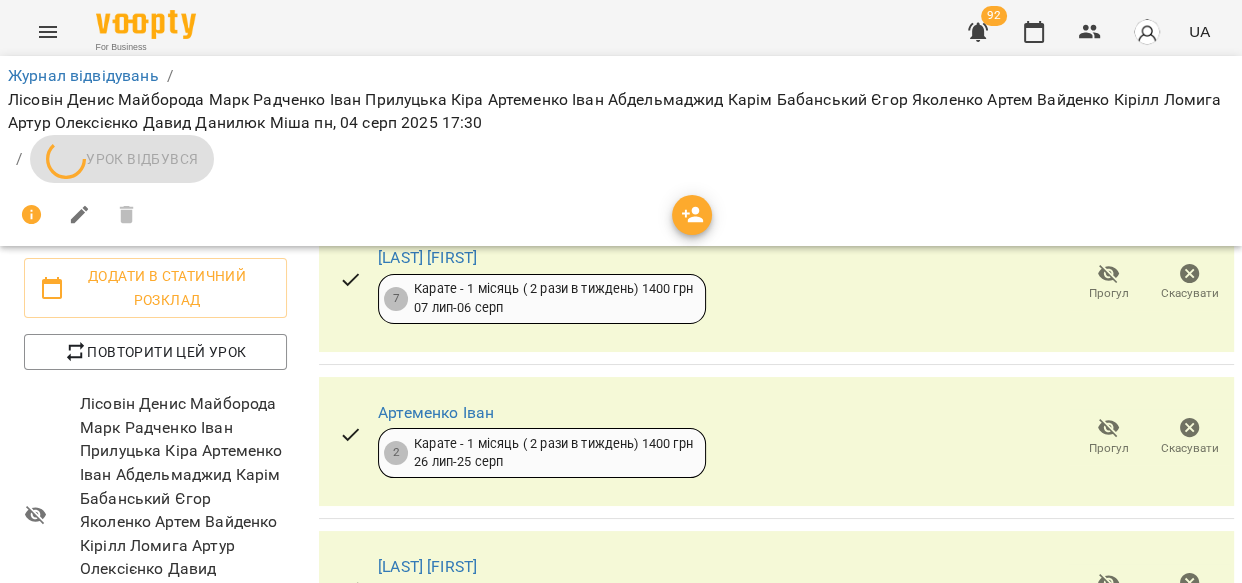 click on "Урок відбувся" at bounding box center (122, 159) 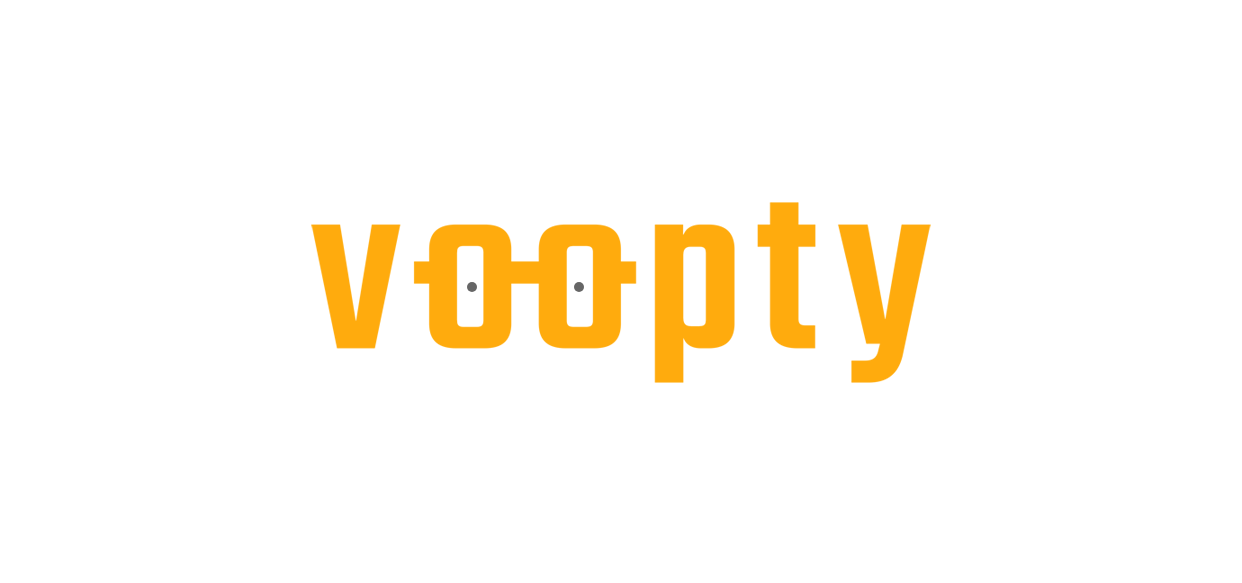 scroll, scrollTop: 0, scrollLeft: 0, axis: both 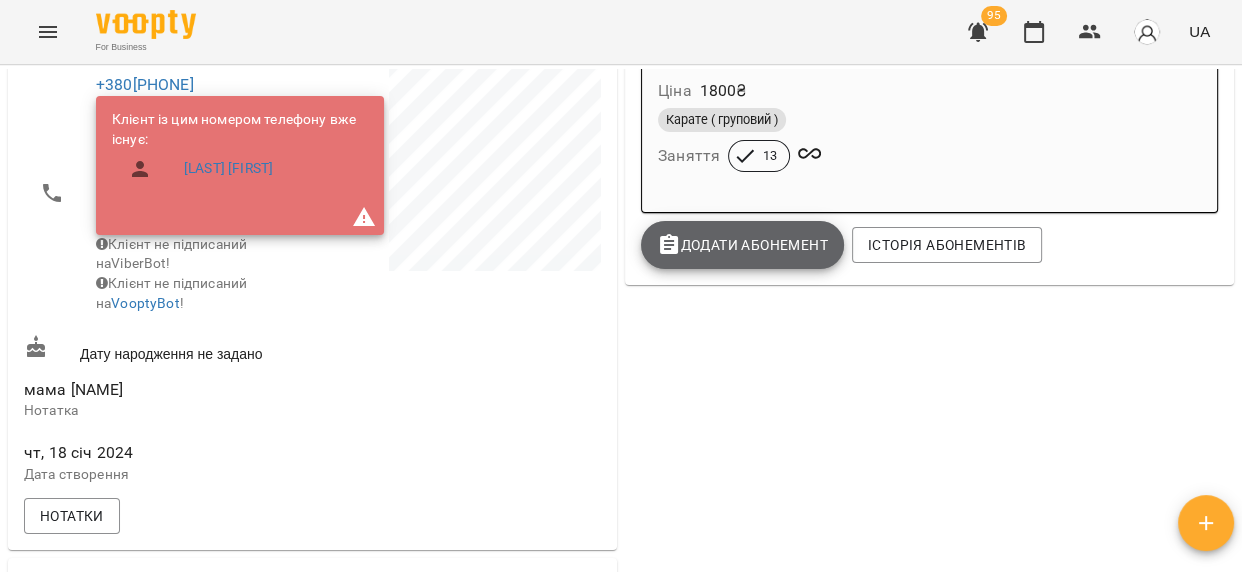 click on "Додати Абонемент" at bounding box center (742, 245) 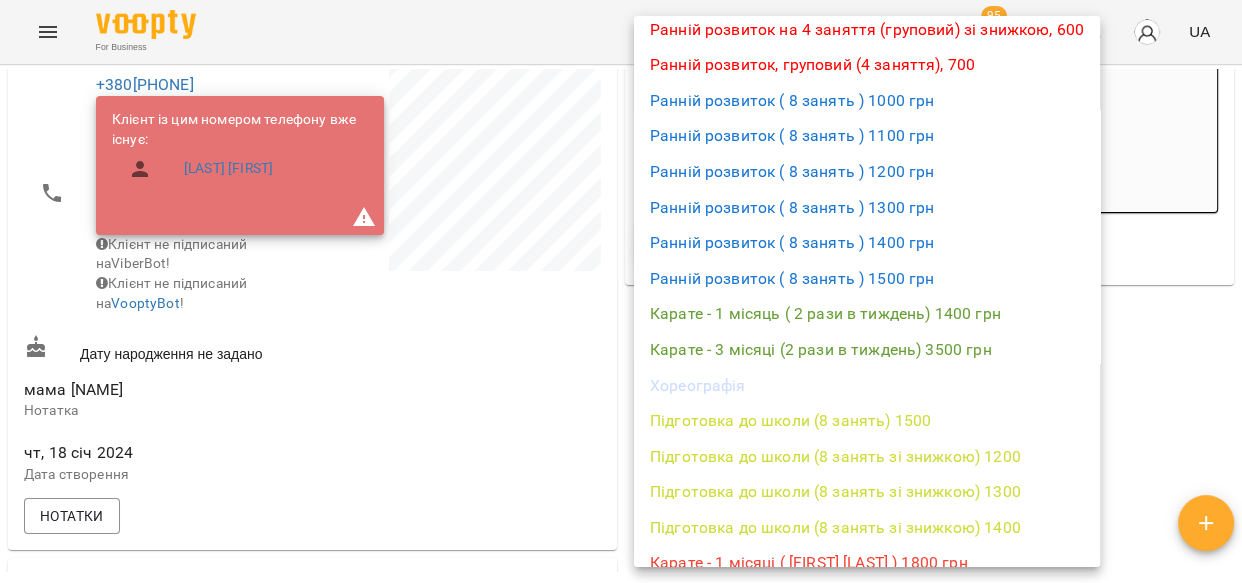 scroll, scrollTop: 218, scrollLeft: 0, axis: vertical 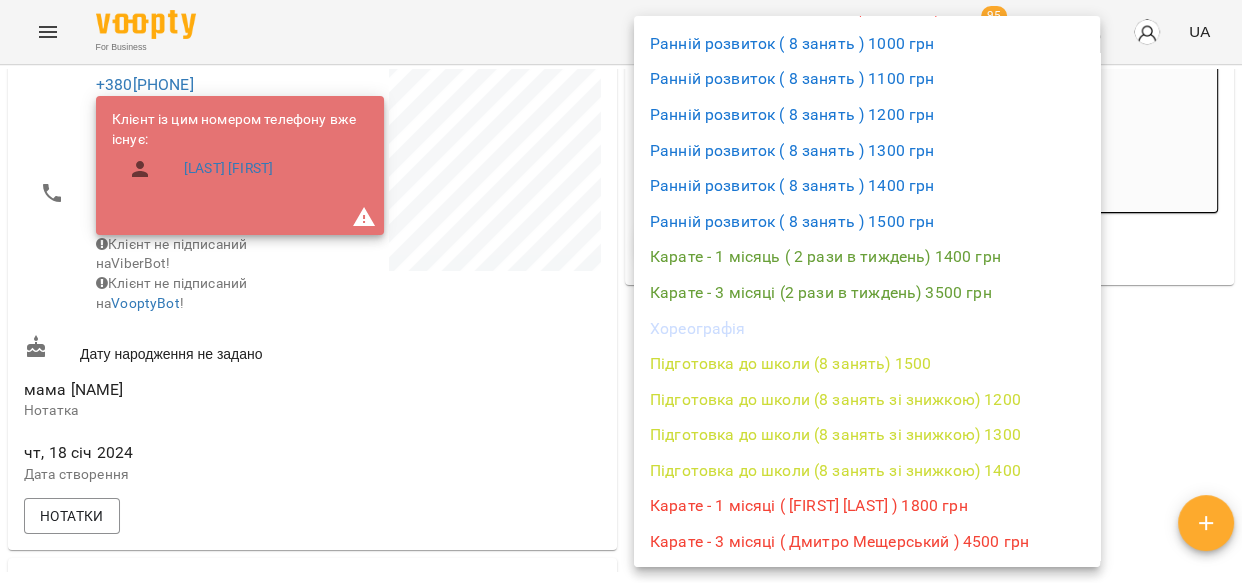 click on "Карате - 3 місяці ( Дмитро Мещерський ) 4500 грн" at bounding box center [867, 542] 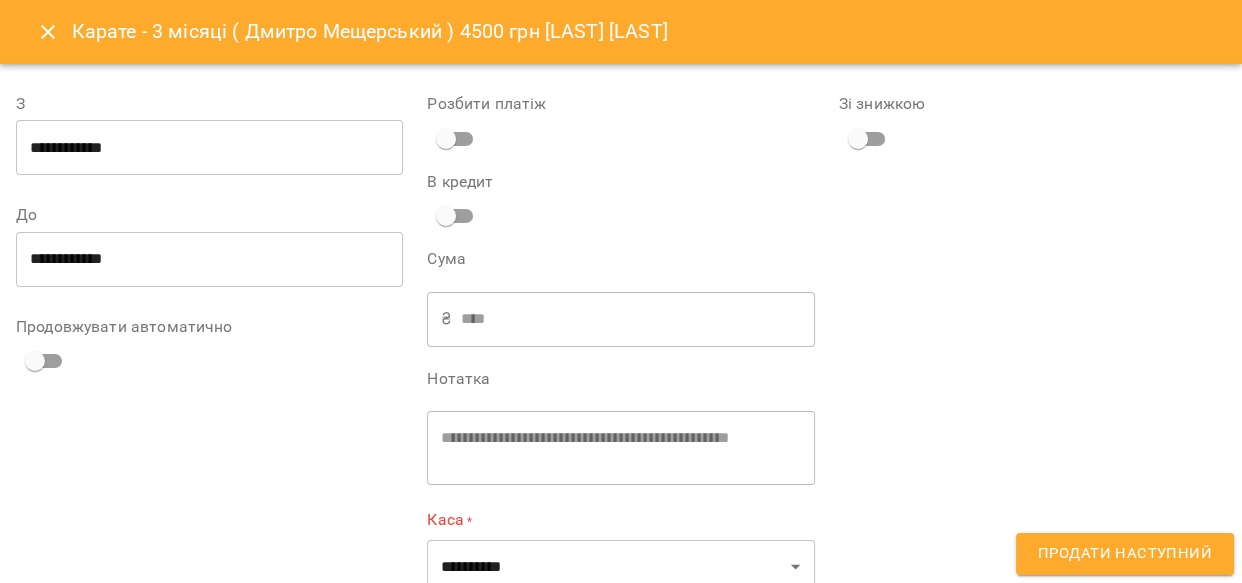 click on "**********" at bounding box center (209, 148) 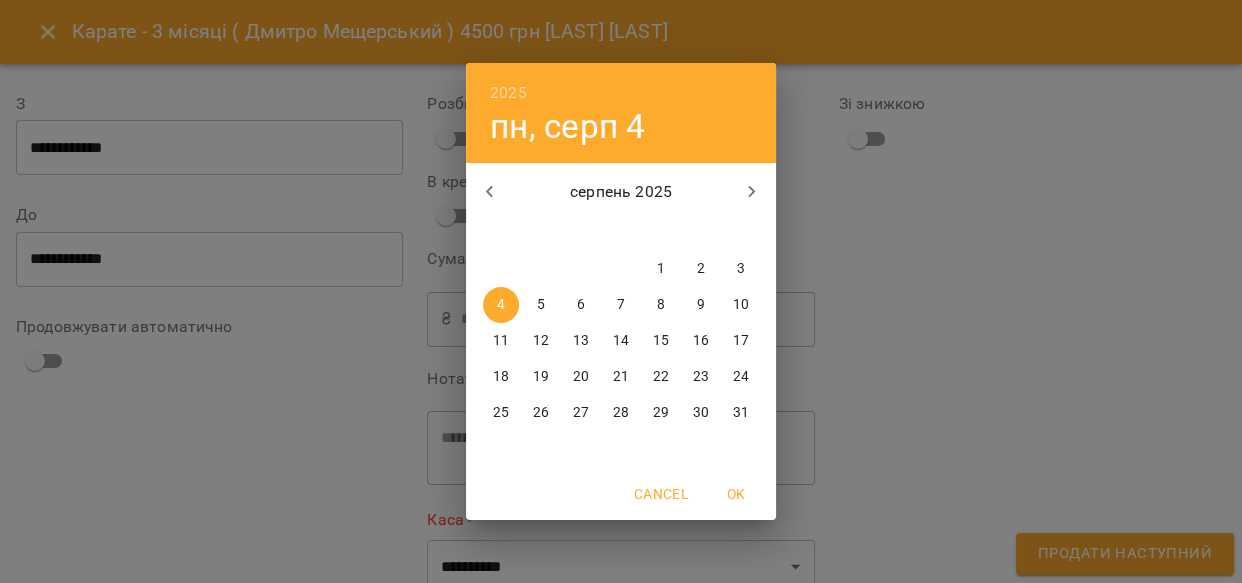 click on "16" at bounding box center (701, 341) 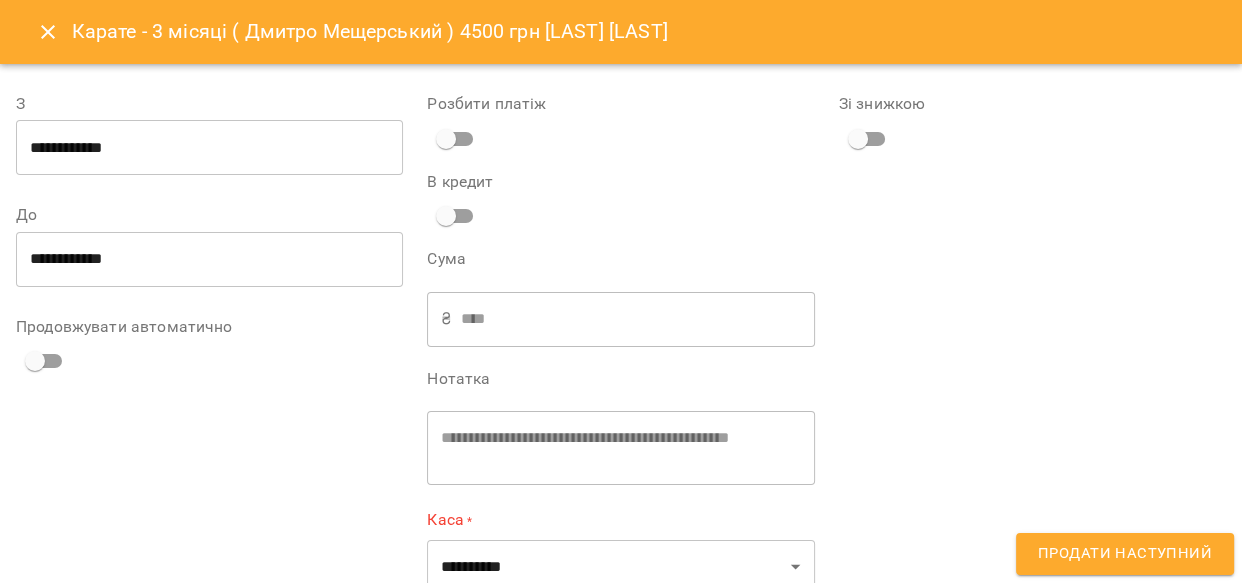 scroll, scrollTop: 62, scrollLeft: 0, axis: vertical 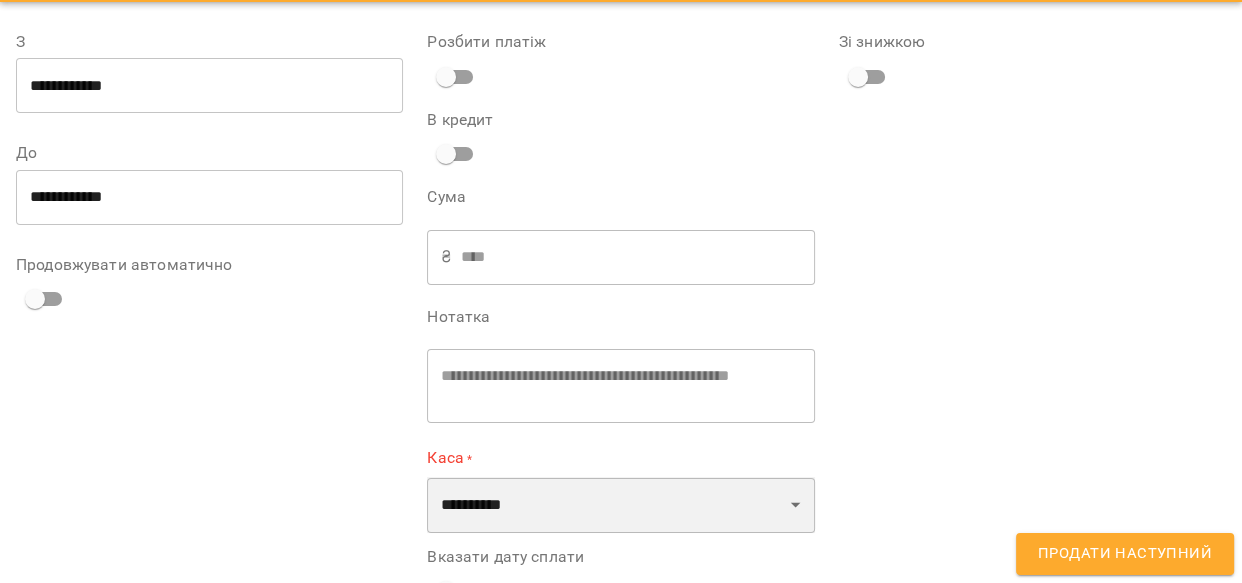 click on "**********" at bounding box center [620, 505] 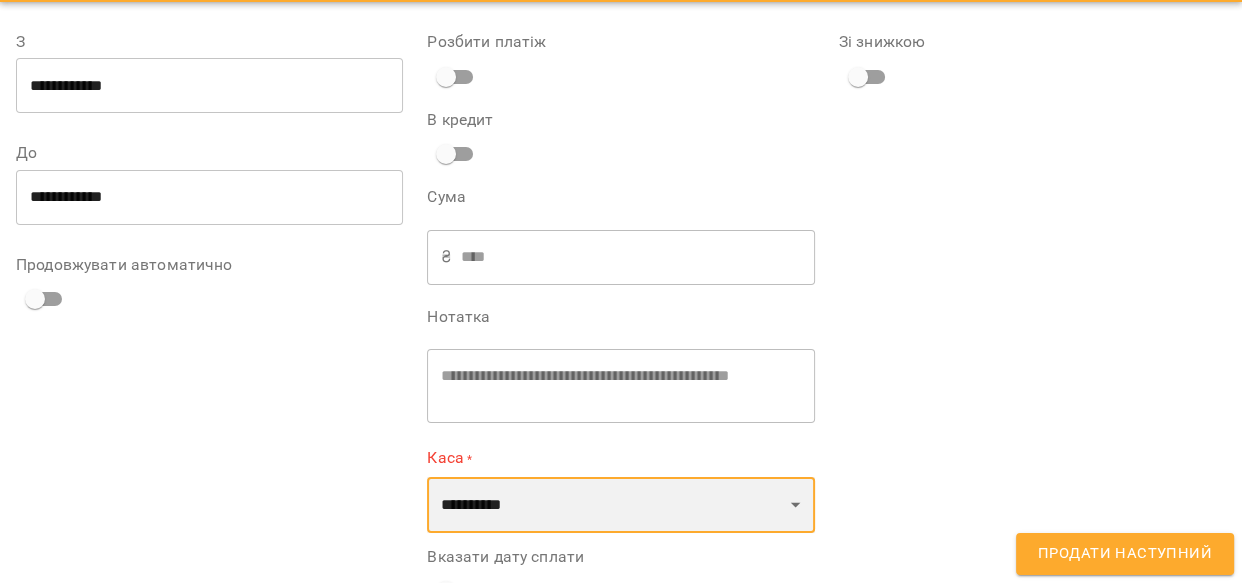select on "****" 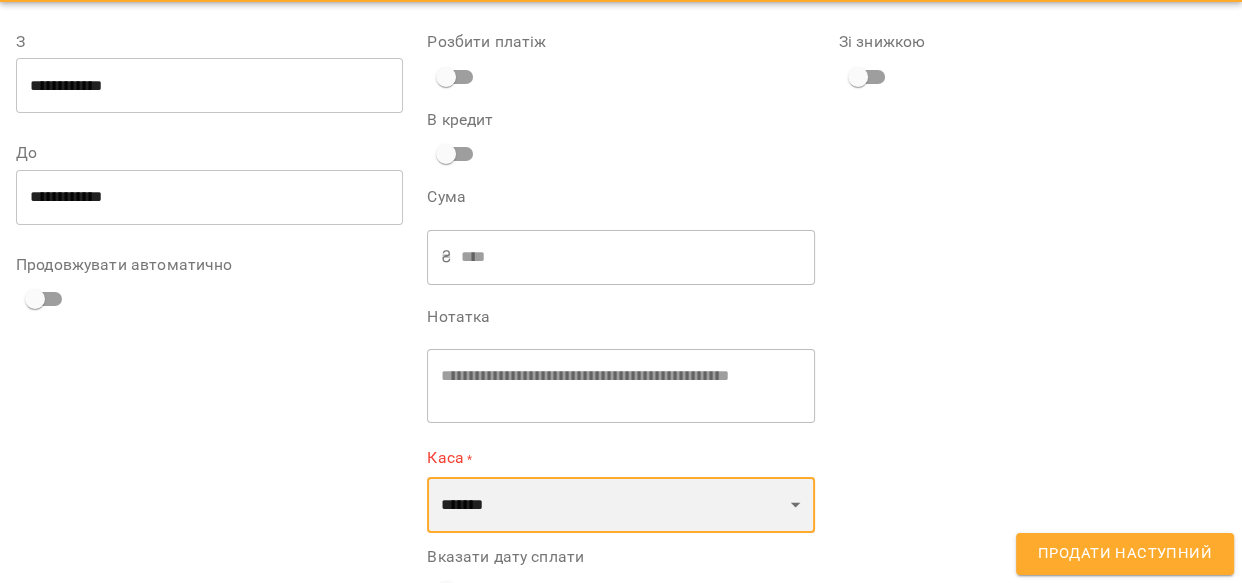 click on "**********" at bounding box center [620, 505] 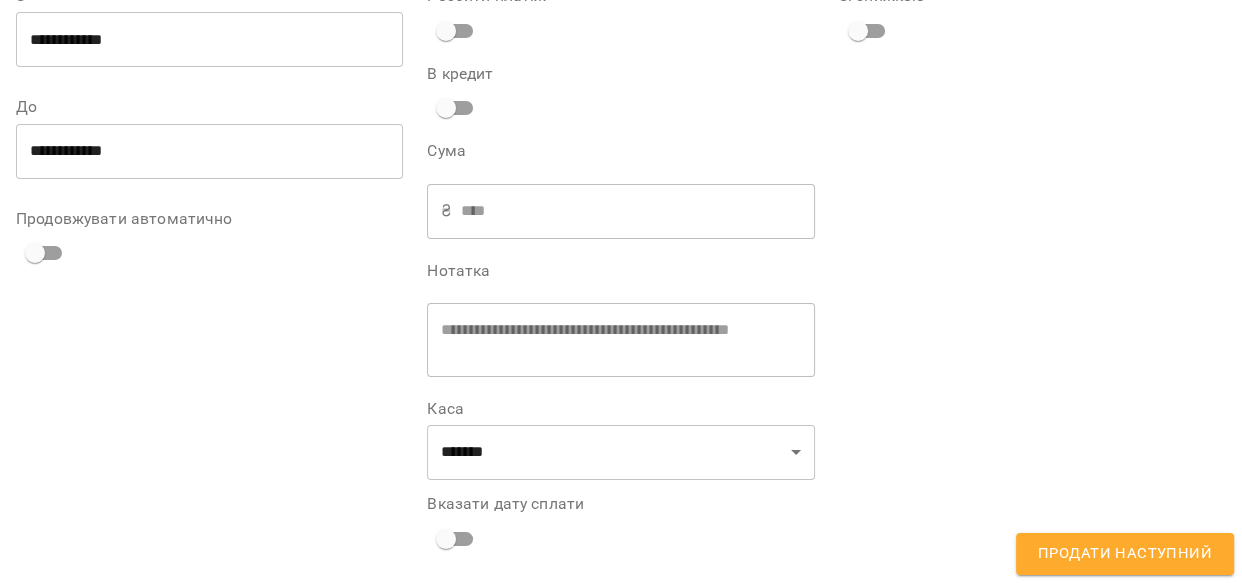 scroll, scrollTop: 114, scrollLeft: 0, axis: vertical 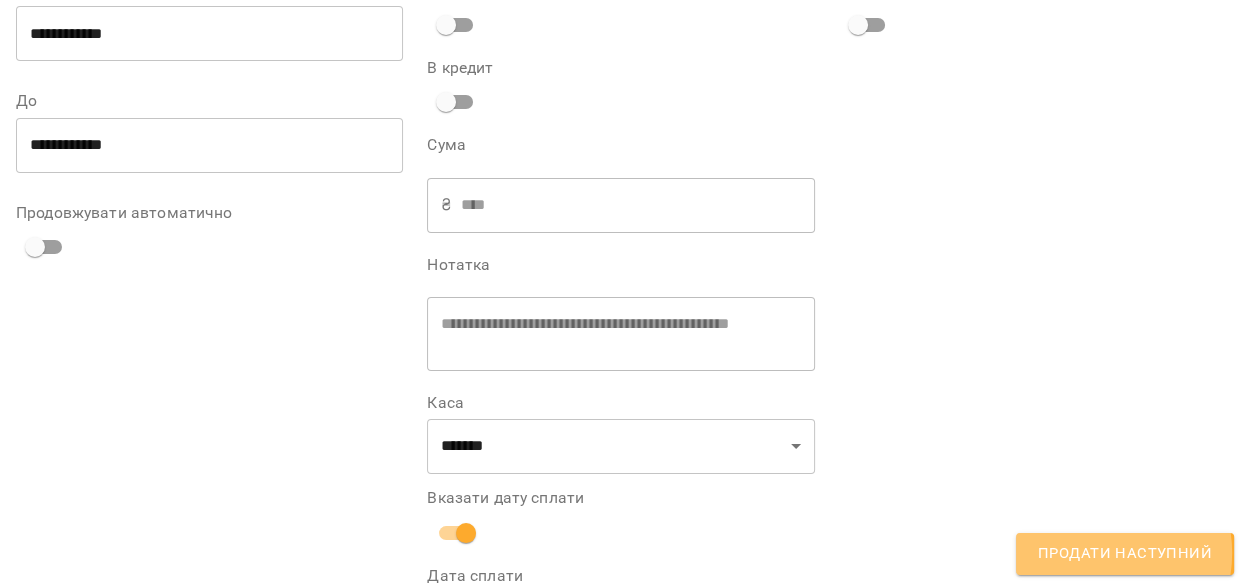 click on "Продати наступний" at bounding box center (1125, 554) 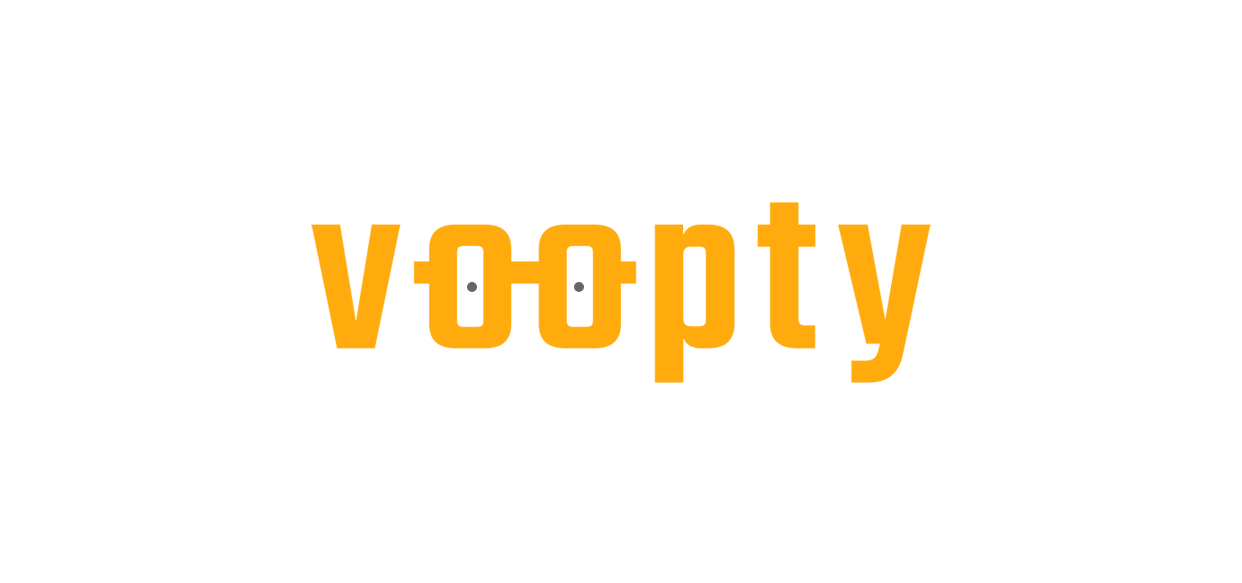 scroll, scrollTop: 0, scrollLeft: 0, axis: both 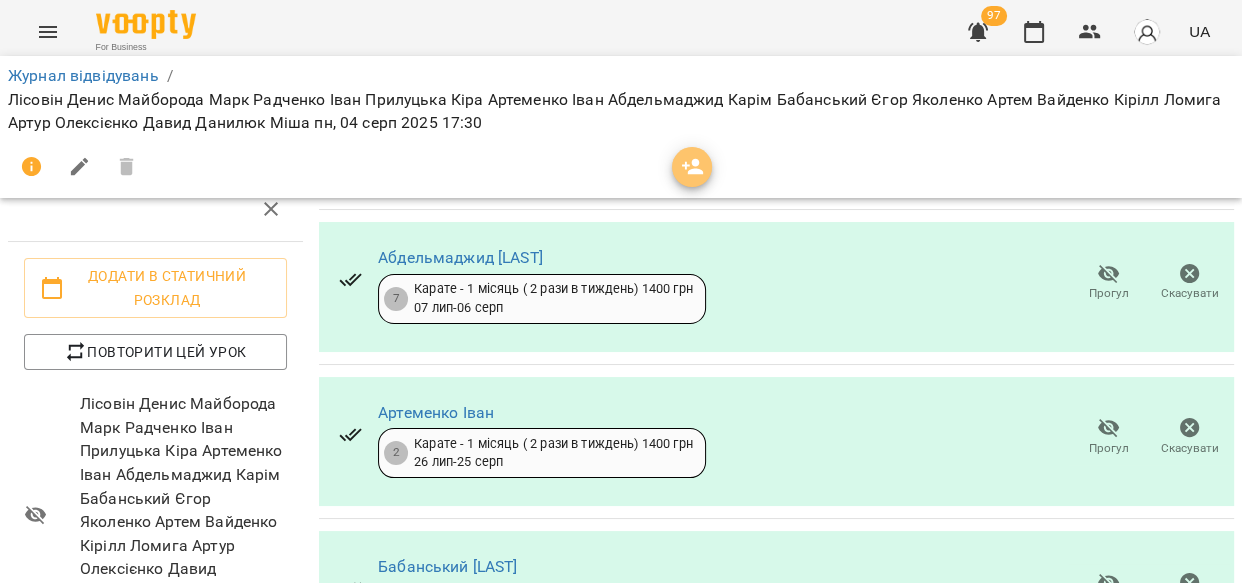 click 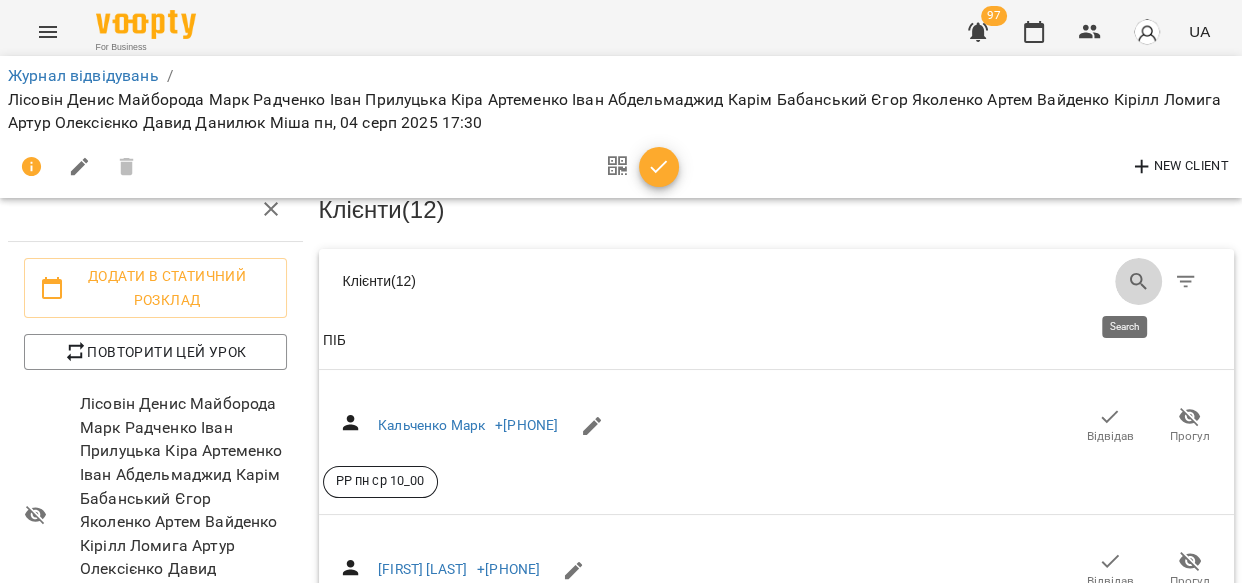 click 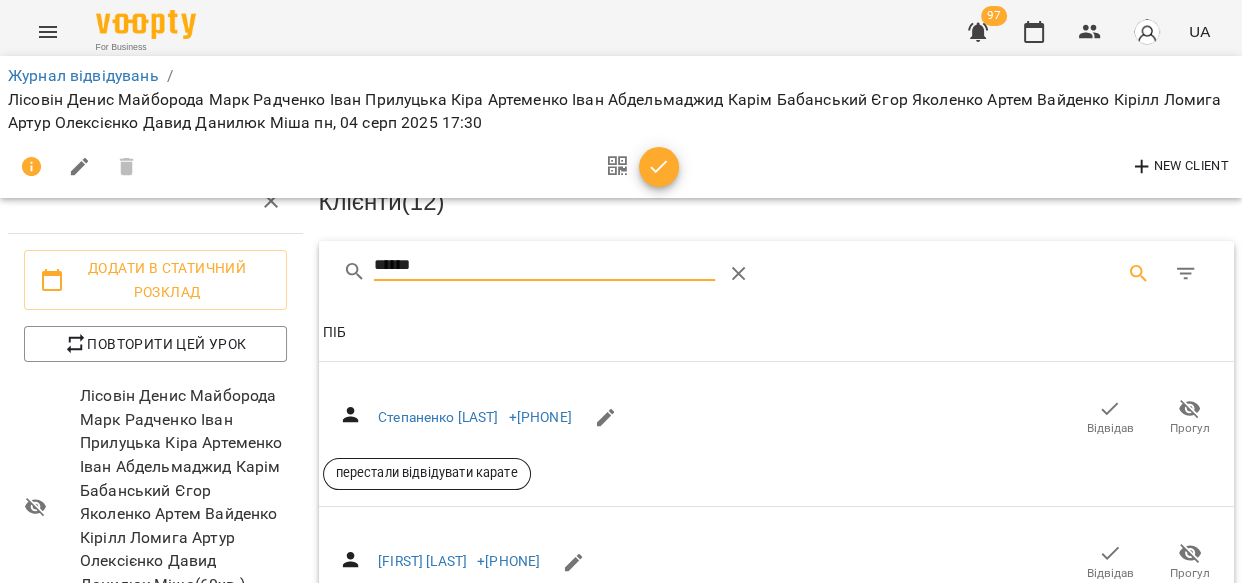 scroll, scrollTop: 676, scrollLeft: 0, axis: vertical 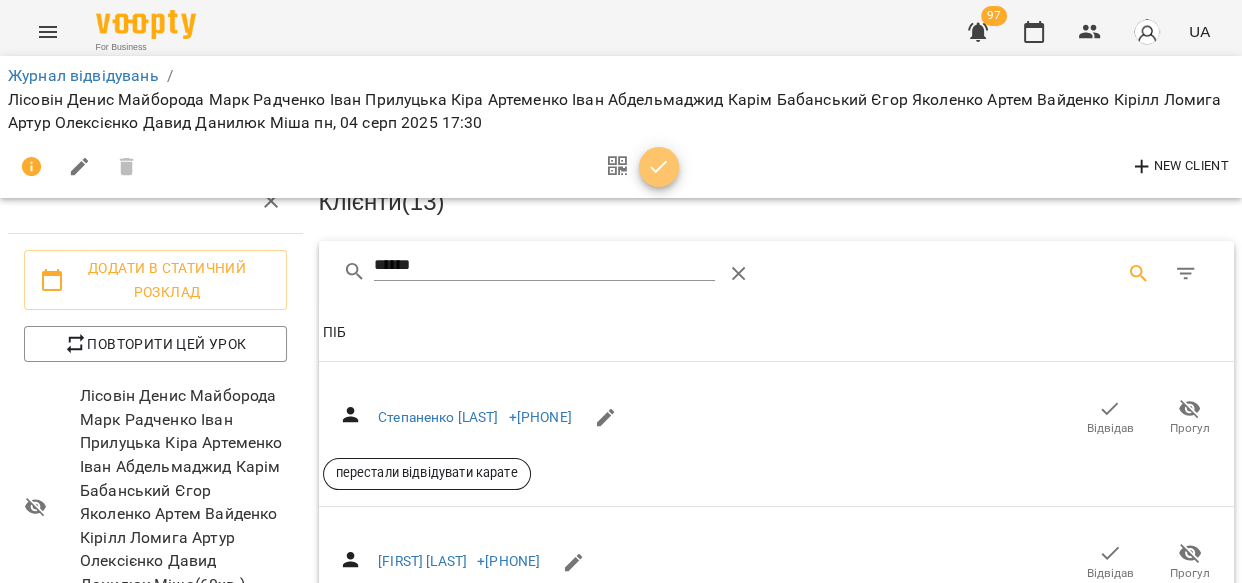 click at bounding box center [659, 167] 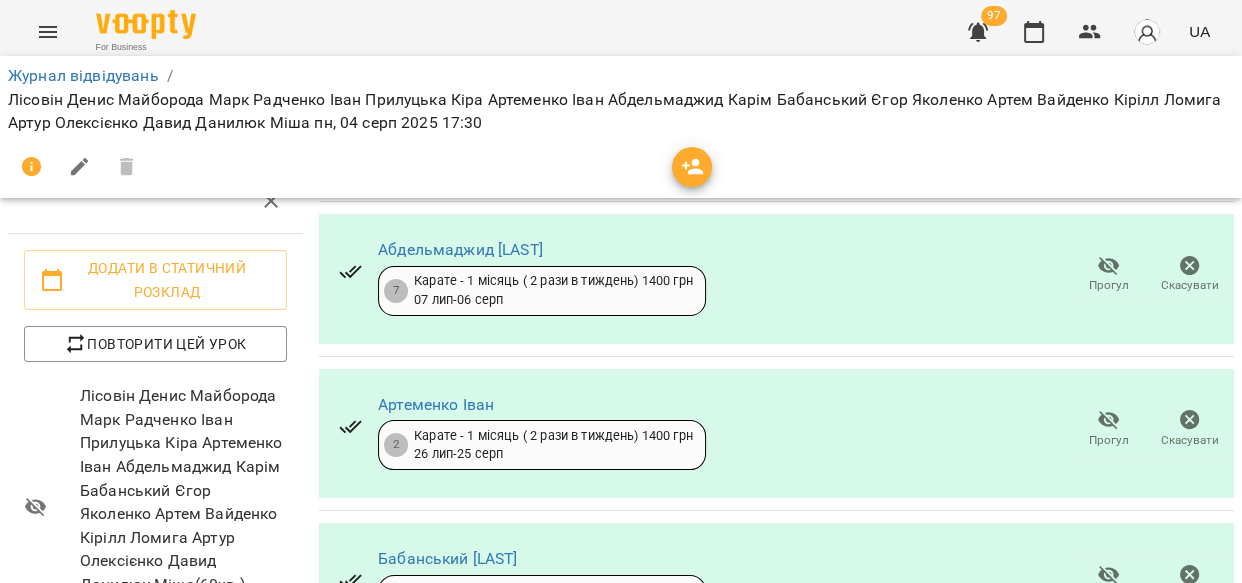 scroll, scrollTop: 0, scrollLeft: 0, axis: both 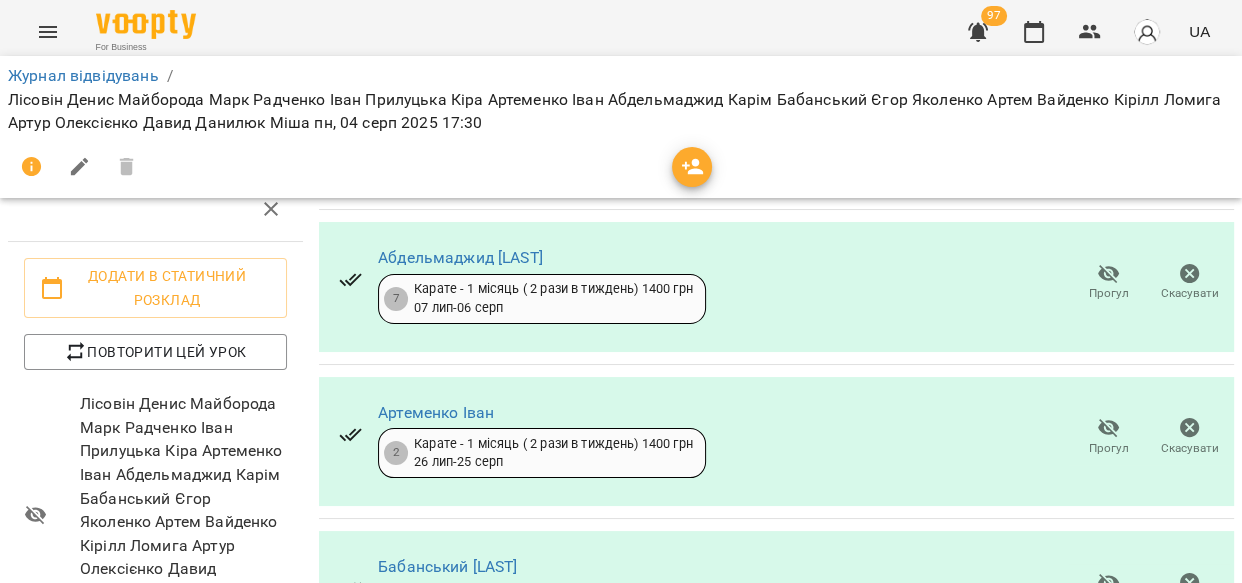 click on "Прогул Скасувати" at bounding box center (1149, 283) 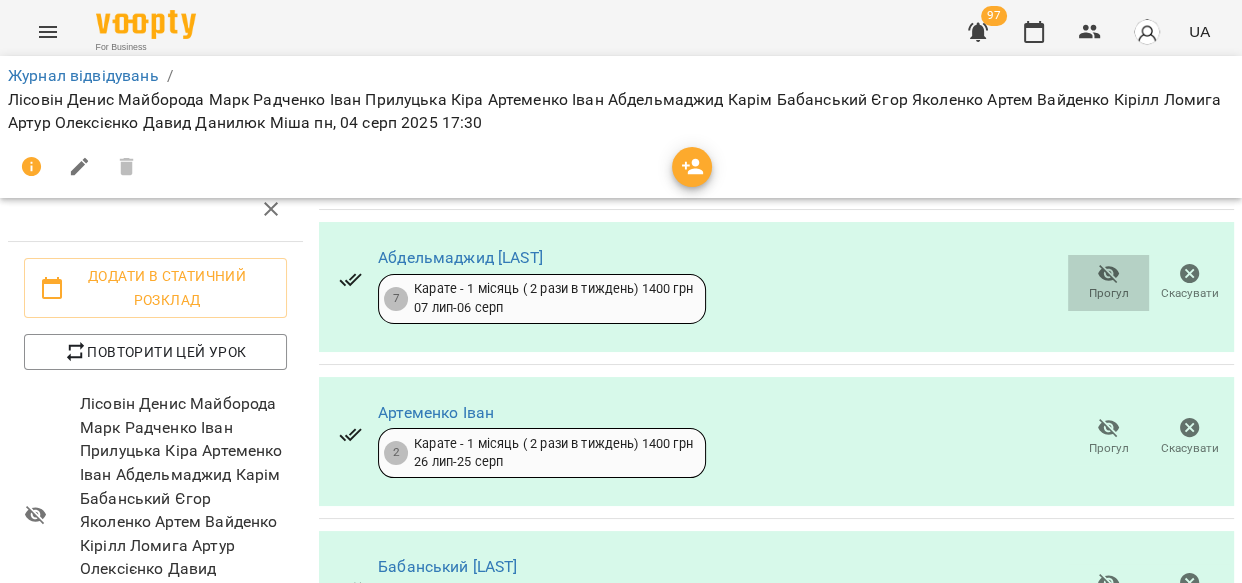 click 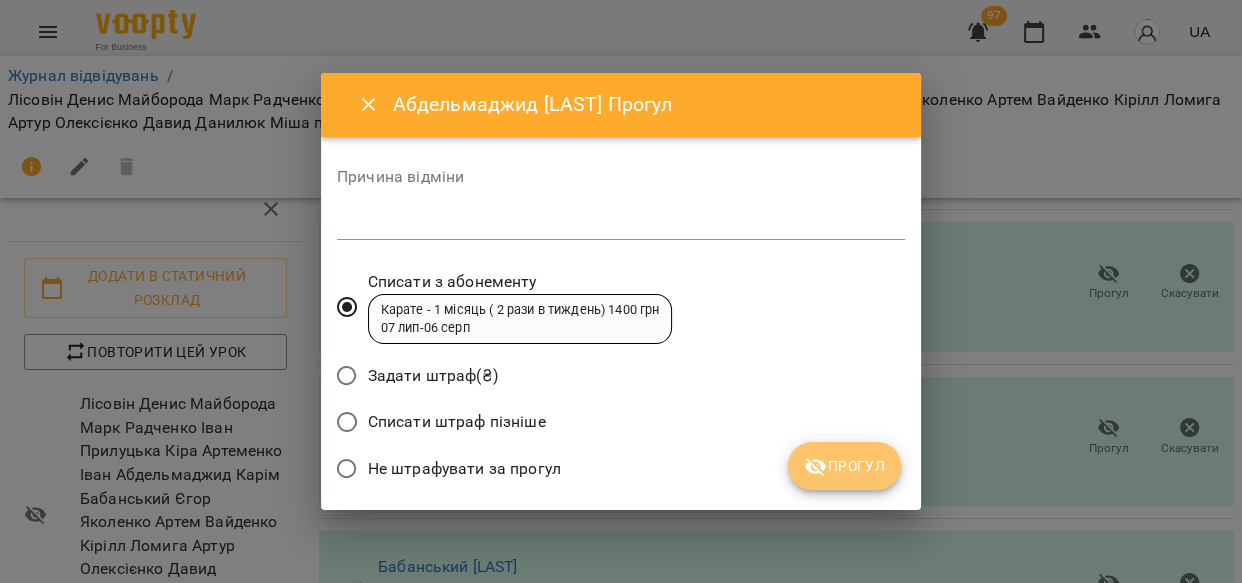 click on "Прогул" at bounding box center (844, 466) 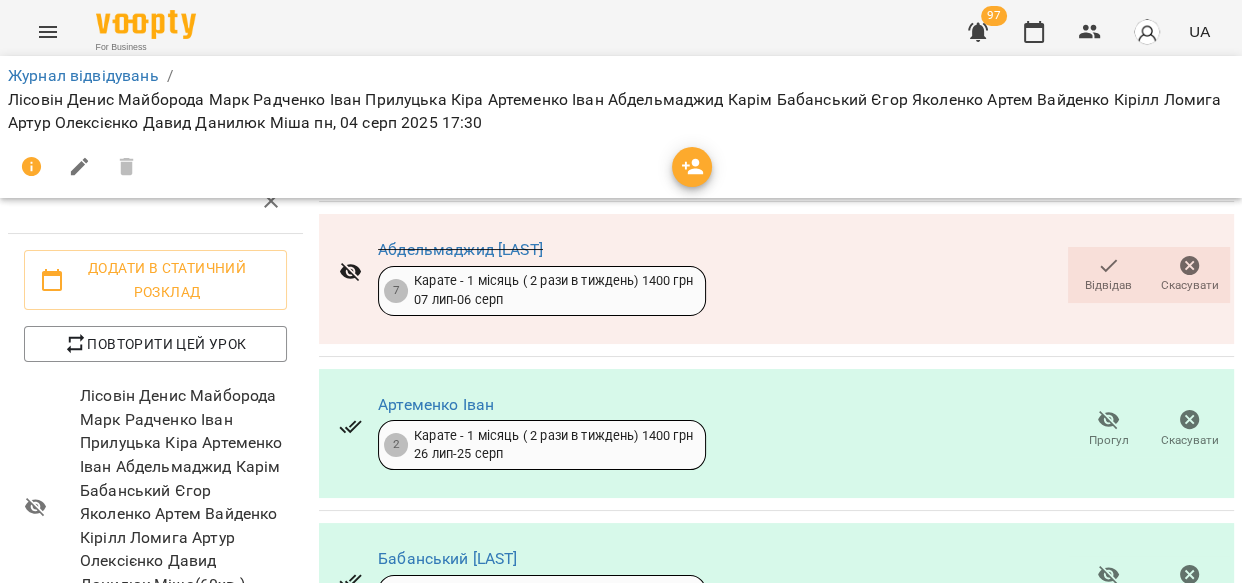 scroll, scrollTop: 145, scrollLeft: 0, axis: vertical 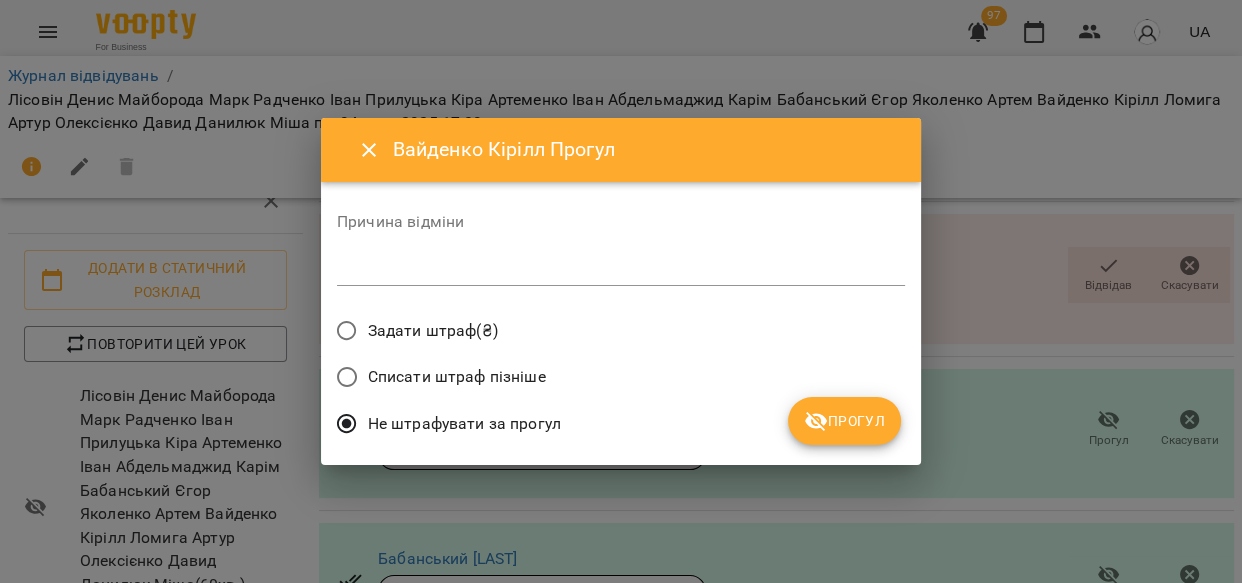 click on "Прогул" at bounding box center [844, 421] 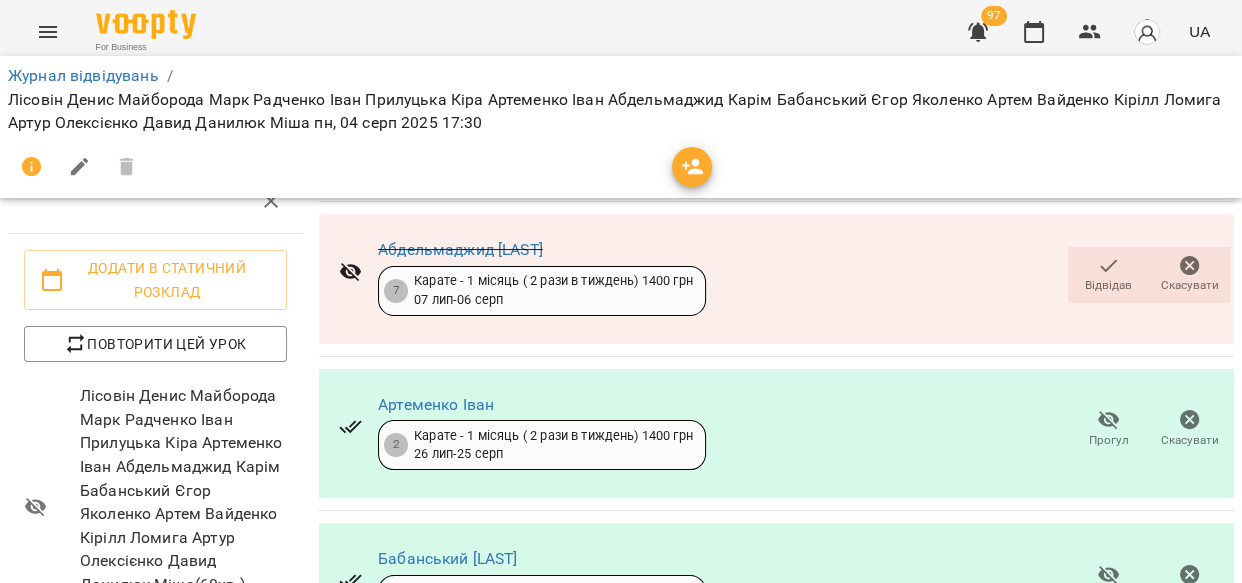 scroll, scrollTop: 658, scrollLeft: 0, axis: vertical 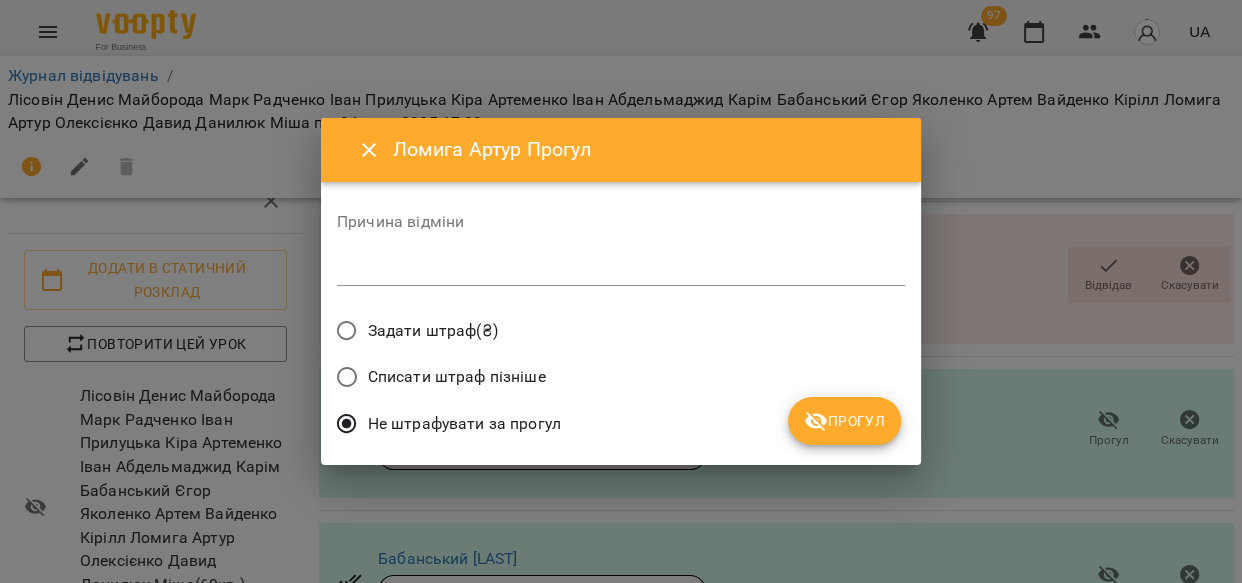 click on "Прогул" at bounding box center [844, 421] 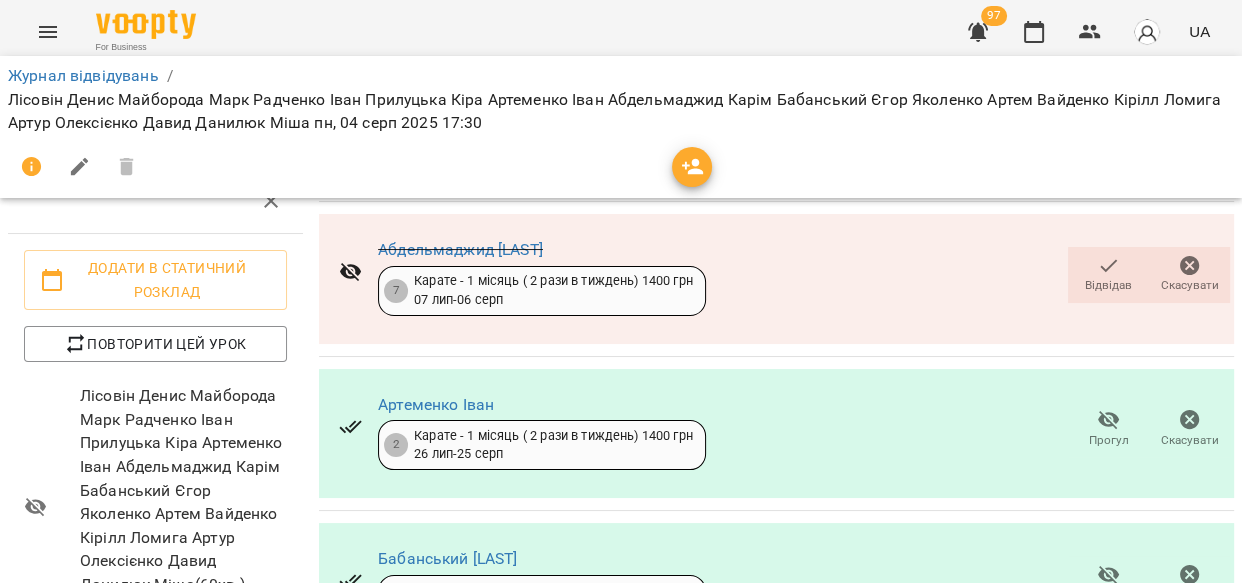 scroll, scrollTop: 902, scrollLeft: 0, axis: vertical 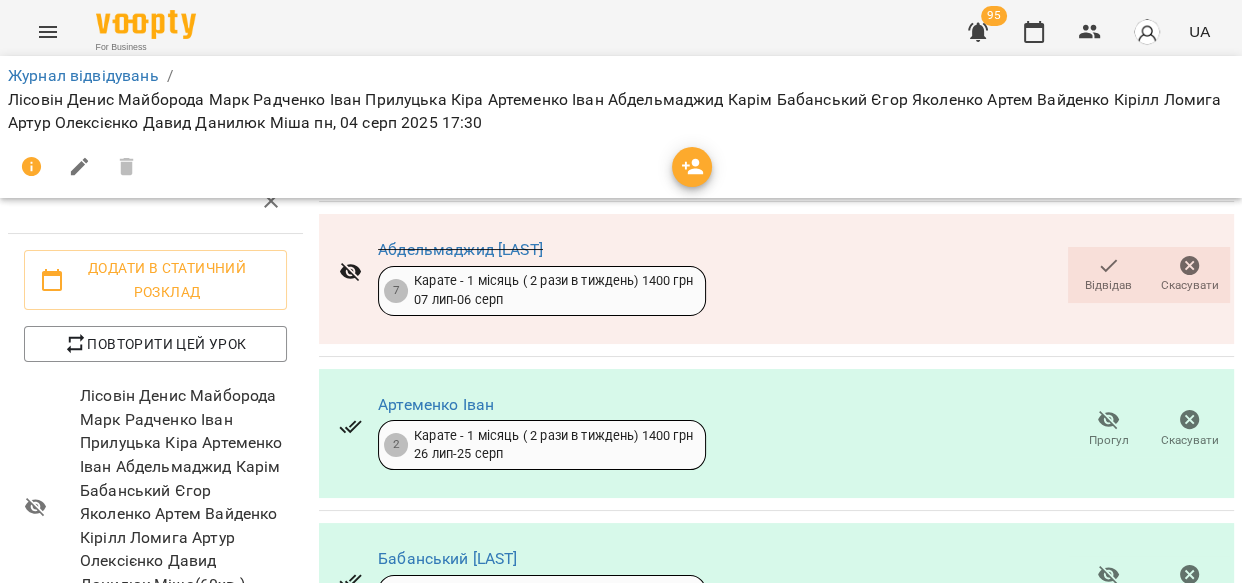 click on "Прогул" at bounding box center [1109, 1267] 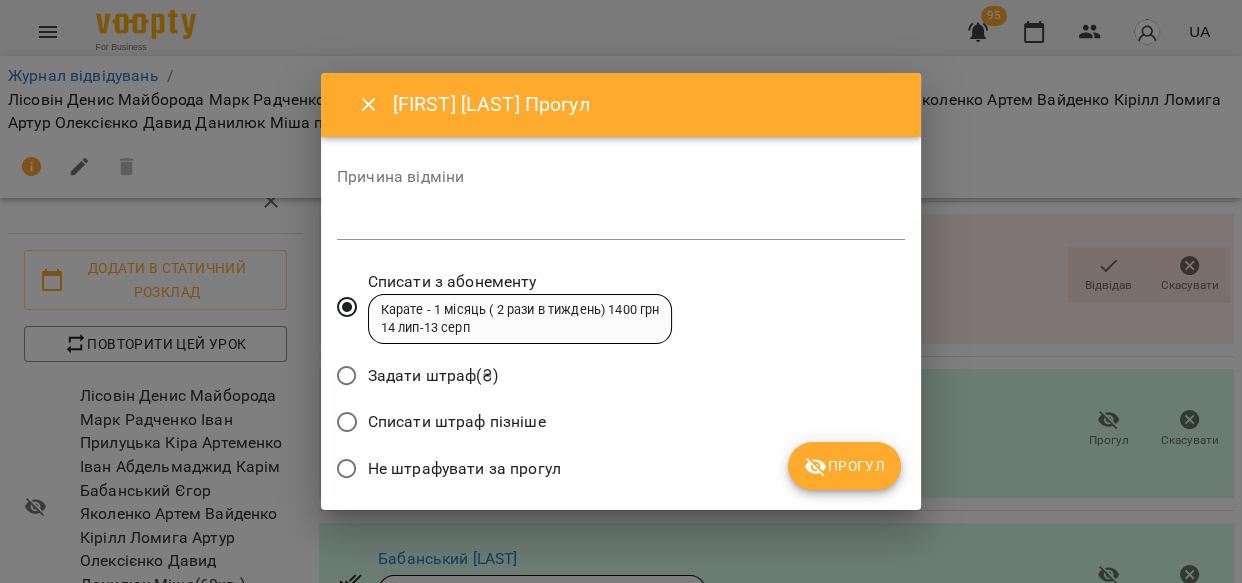 click on "Прогул" at bounding box center [844, 466] 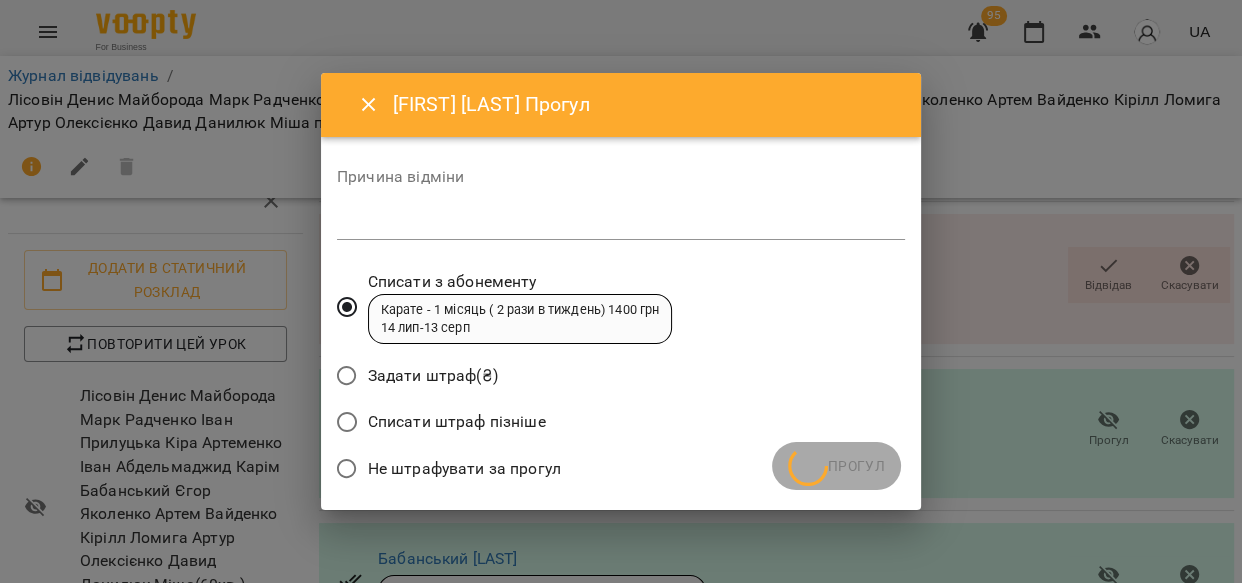 scroll, scrollTop: 918, scrollLeft: 0, axis: vertical 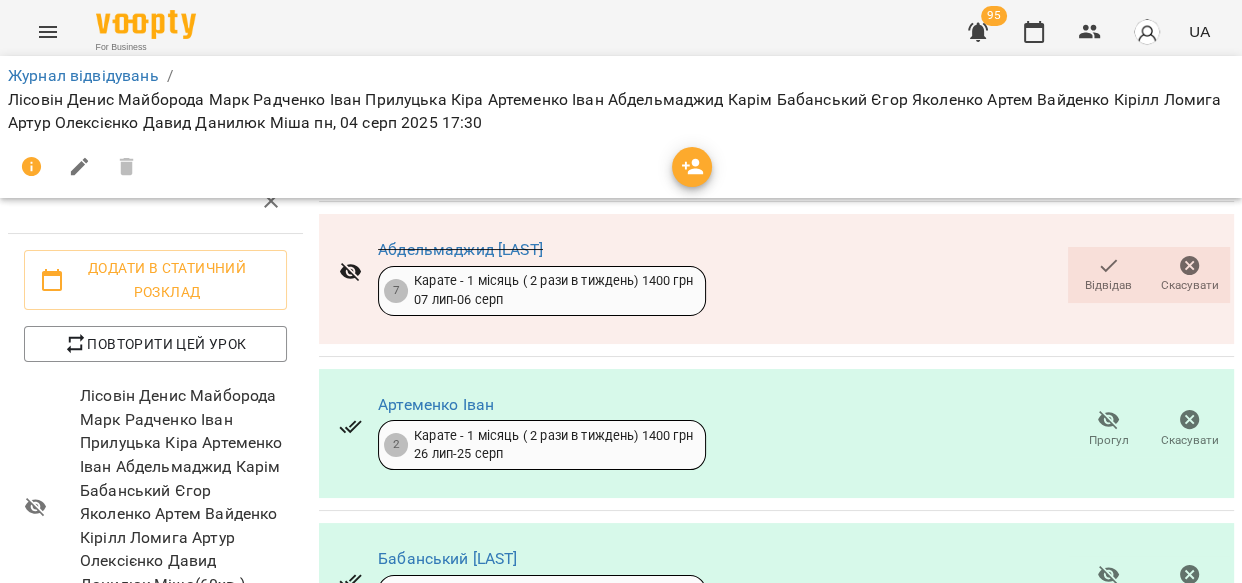 click on "Прогул" at bounding box center (1006, 1540) 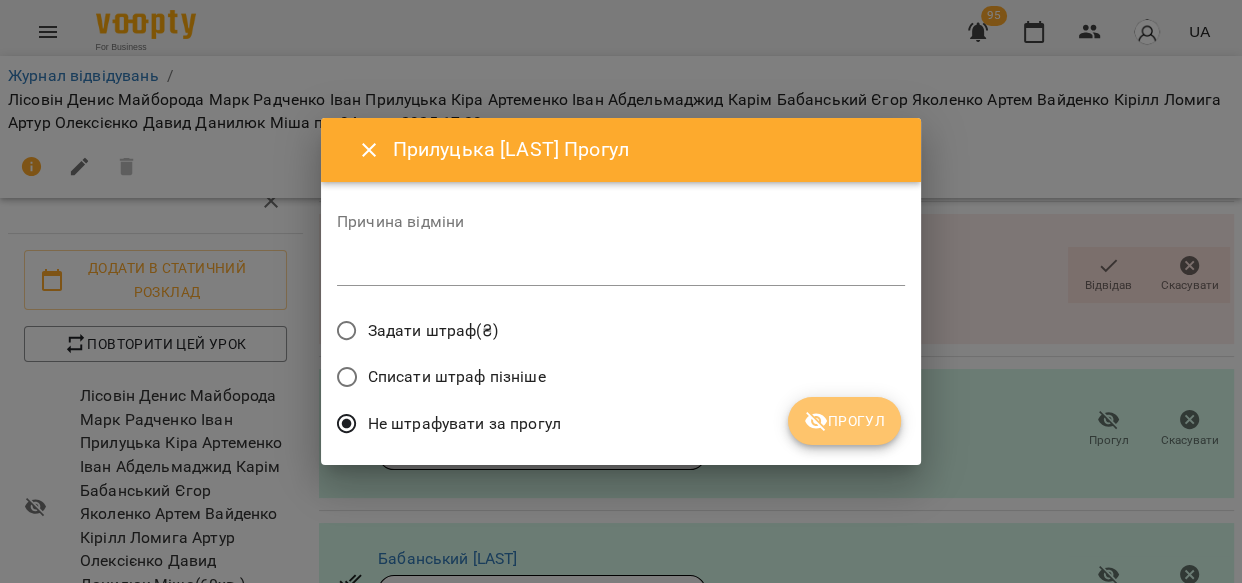 click on "Прогул" at bounding box center [844, 421] 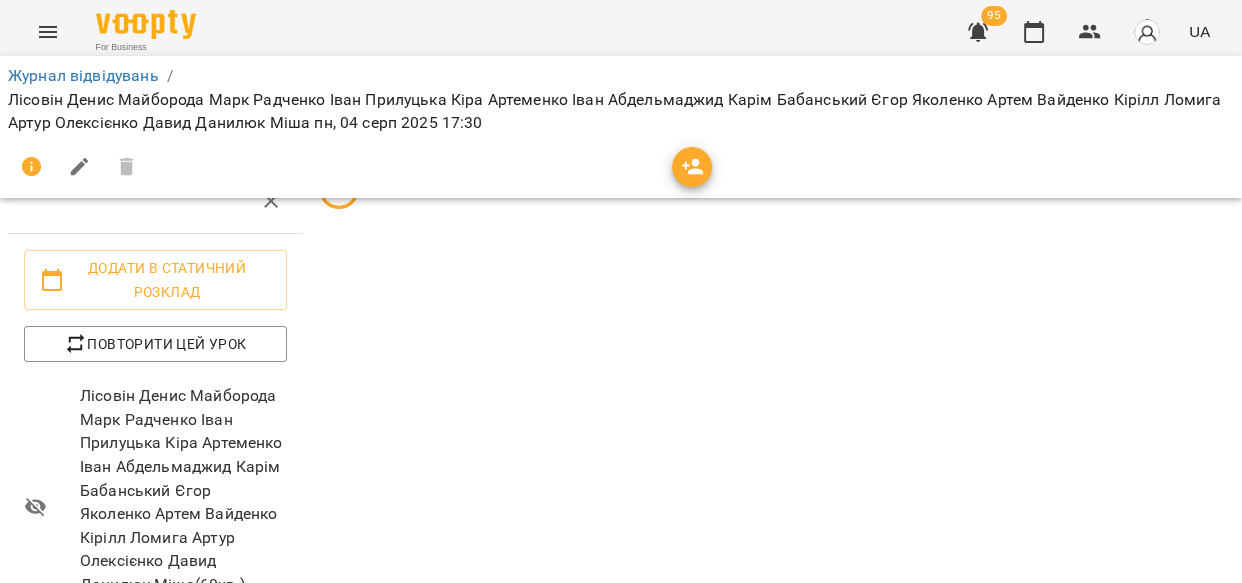 scroll, scrollTop: 1265, scrollLeft: 0, axis: vertical 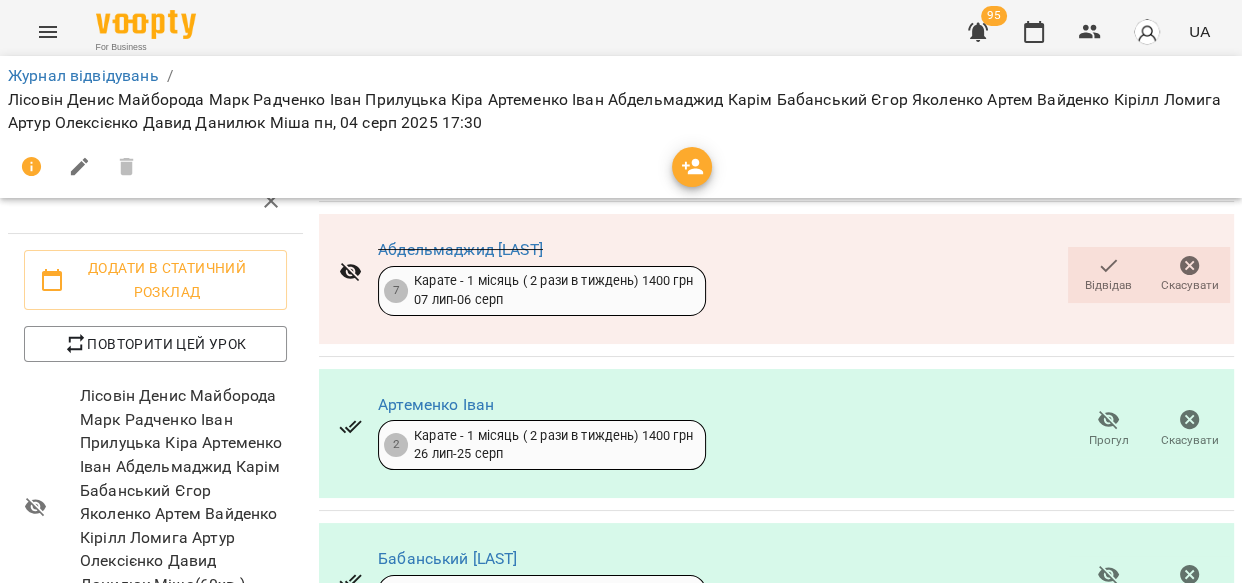 click on "Прогул" at bounding box center (1006, 1656) 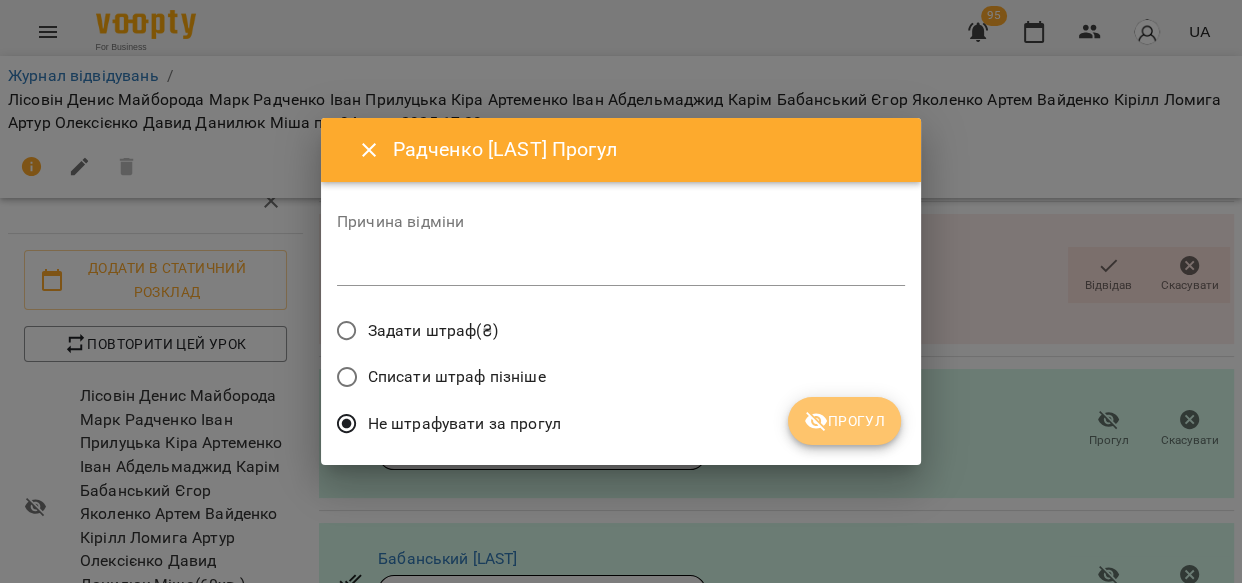 click on "Прогул" at bounding box center (844, 421) 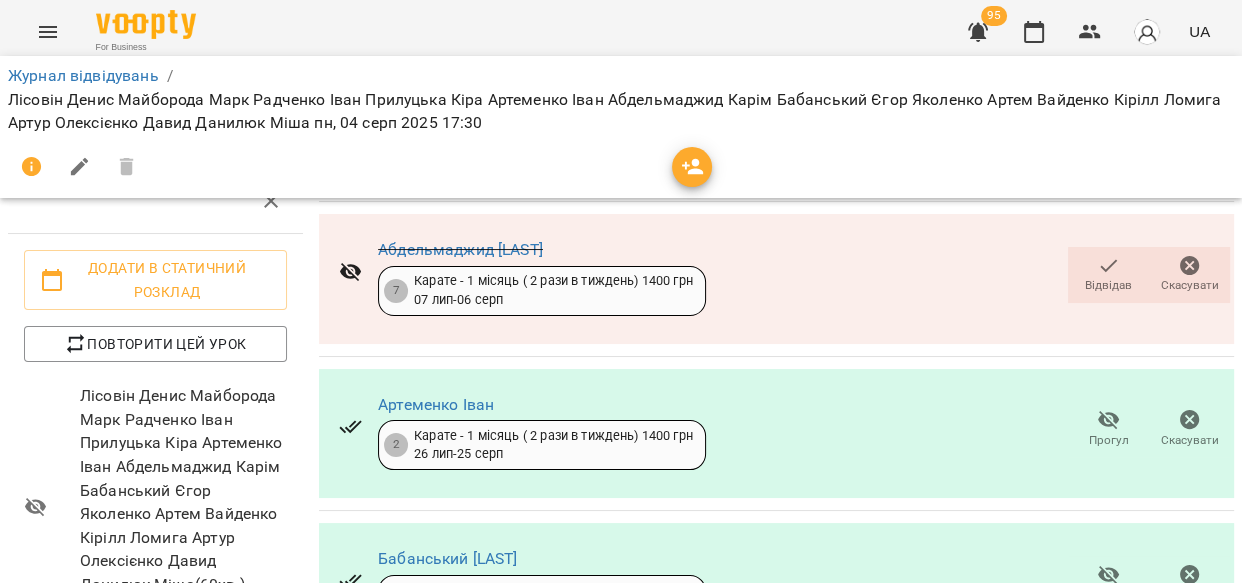 scroll, scrollTop: 1413, scrollLeft: 0, axis: vertical 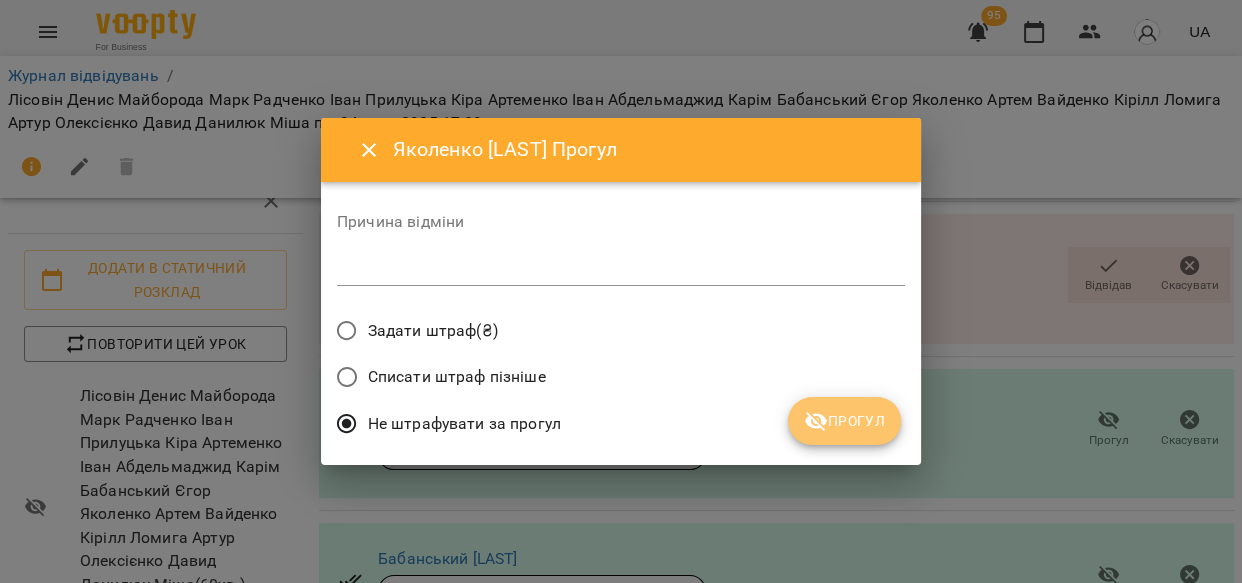 click on "Прогул" at bounding box center (844, 421) 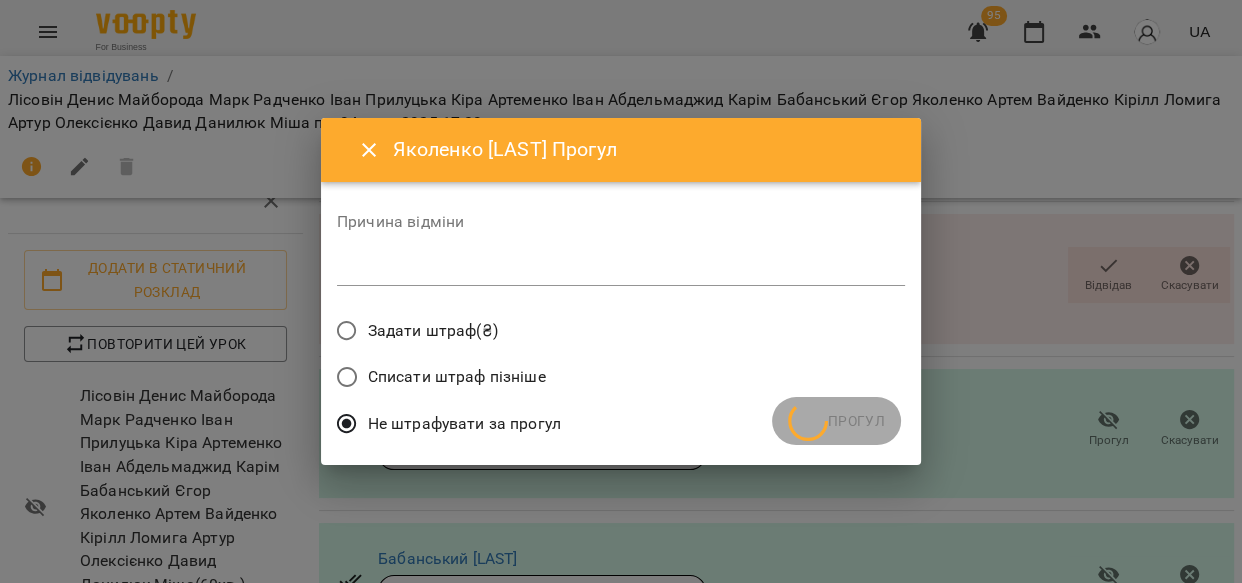 scroll, scrollTop: 1413, scrollLeft: 0, axis: vertical 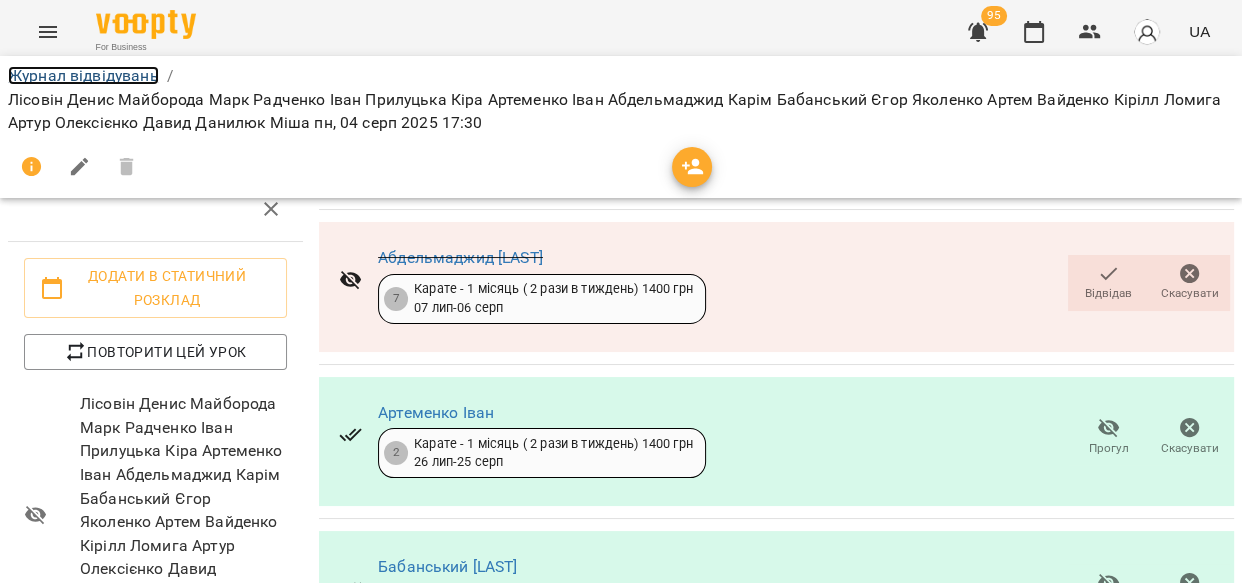 click on "Журнал відвідувань" at bounding box center (83, 75) 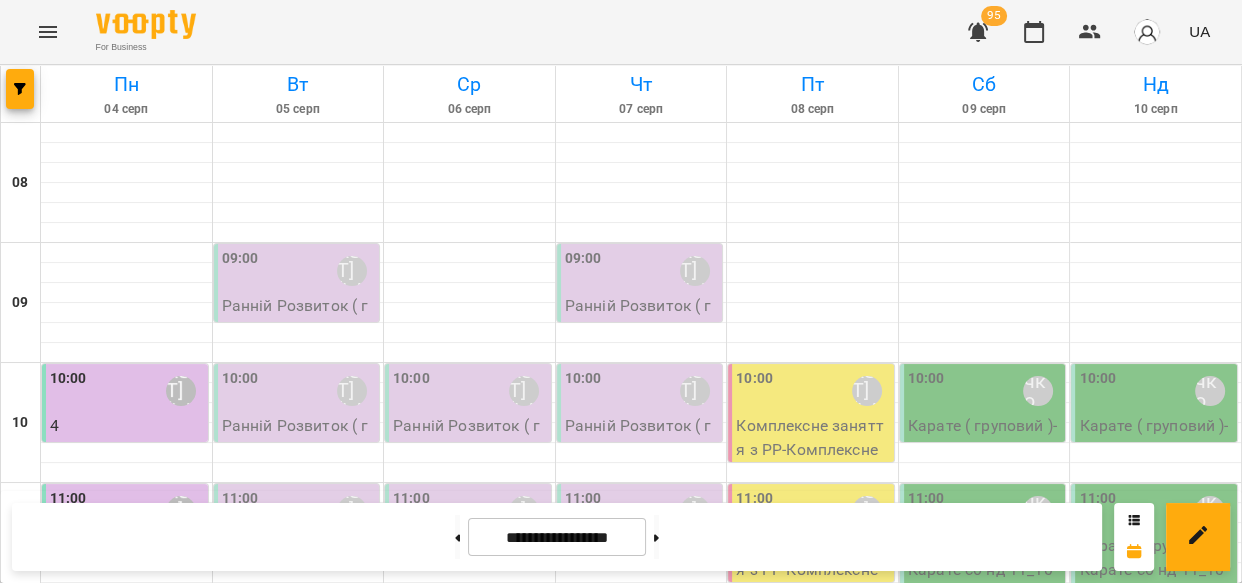 scroll, scrollTop: 1122, scrollLeft: 0, axis: vertical 